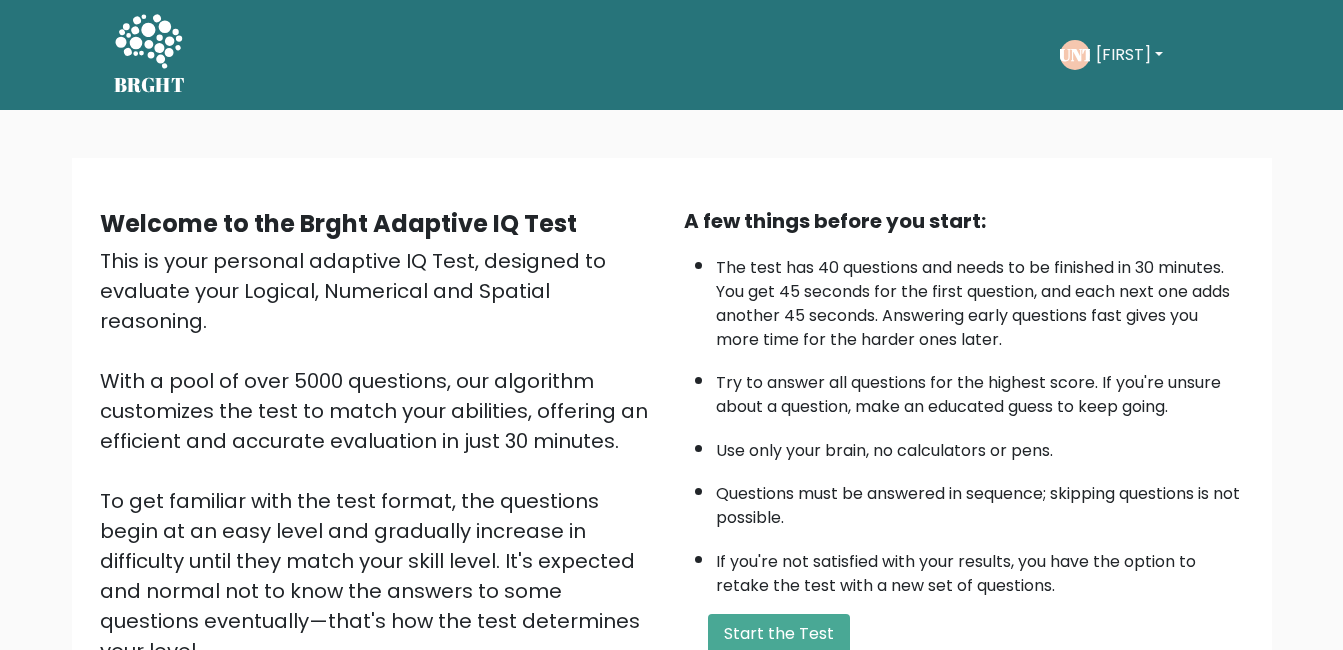 scroll, scrollTop: 0, scrollLeft: 0, axis: both 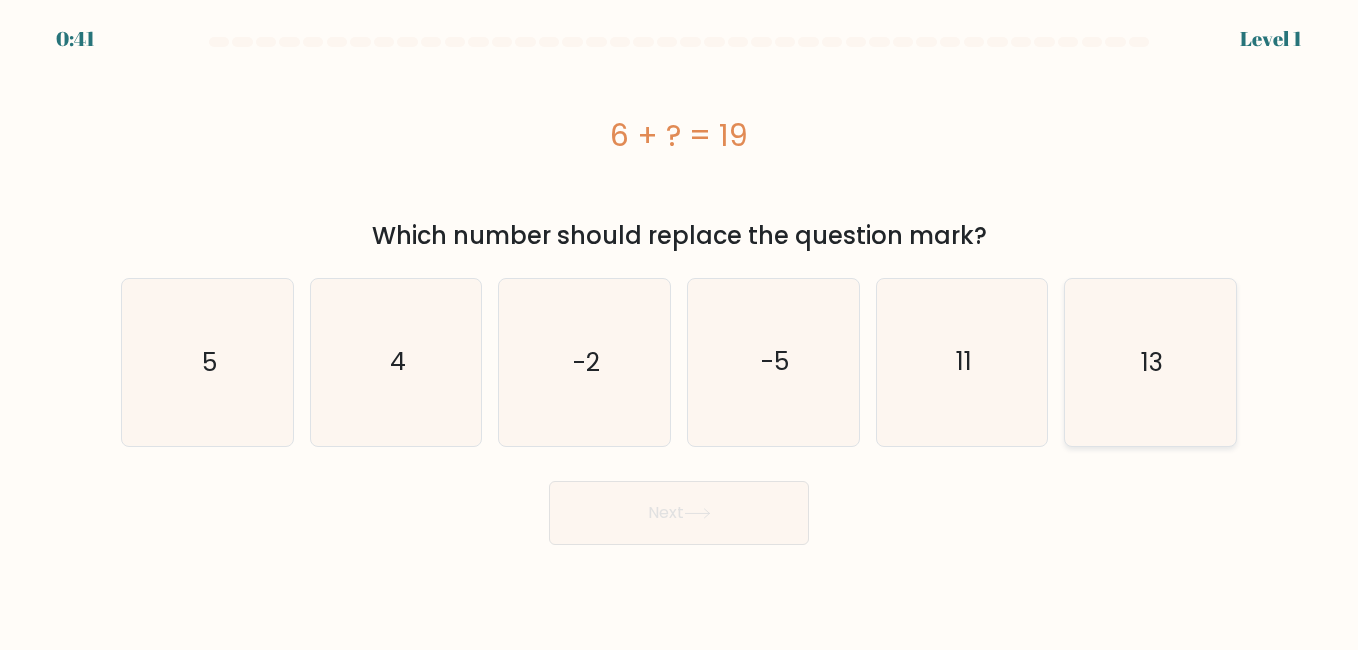 click on "f.
13" at bounding box center (679, 327) 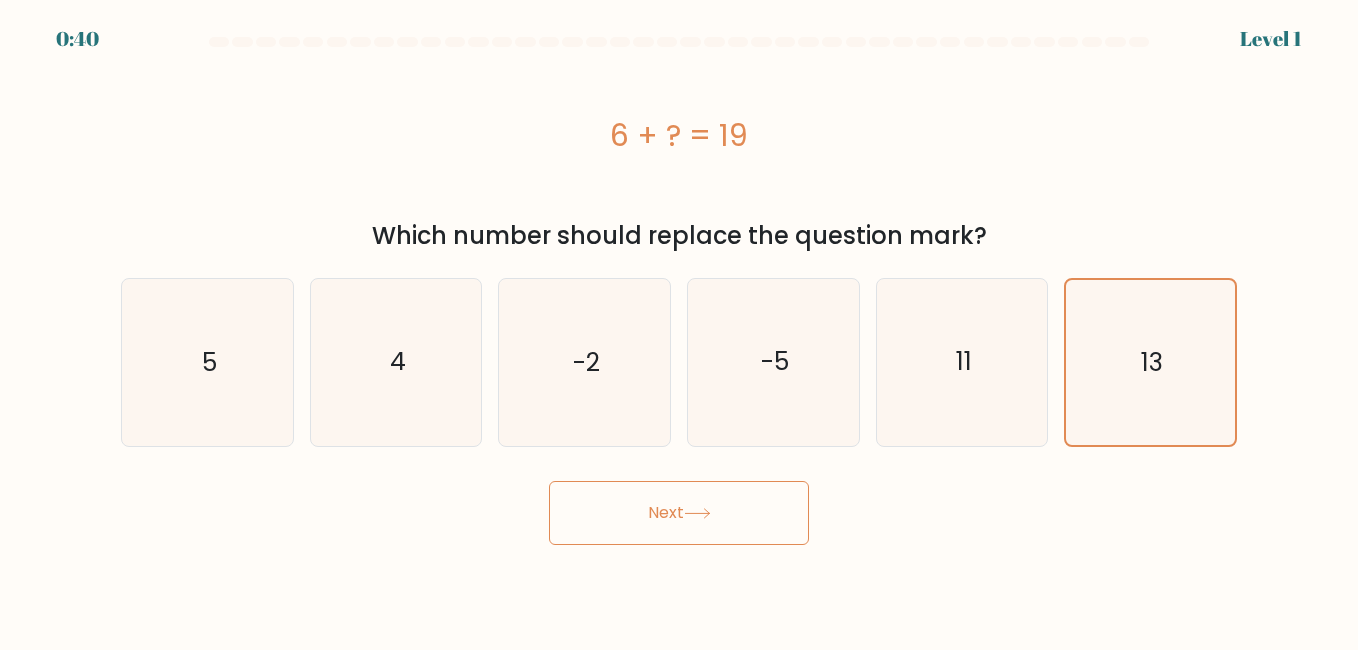 click on "Next" at bounding box center (679, 513) 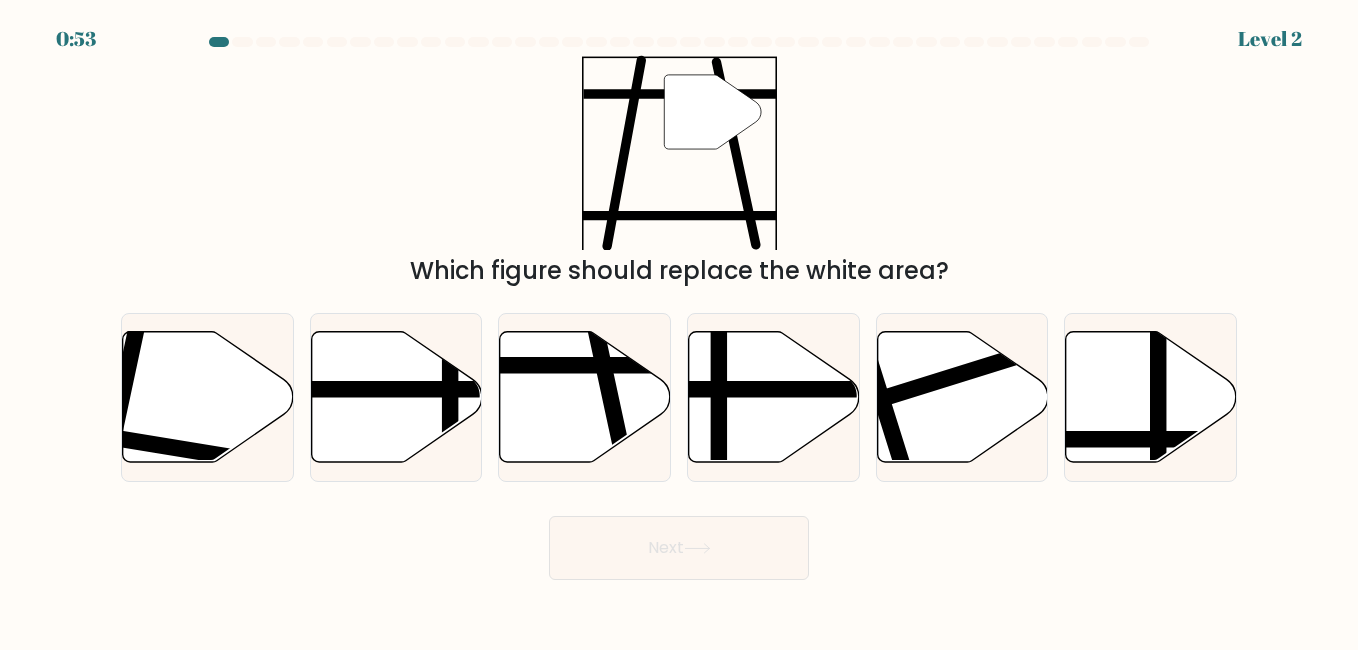 type 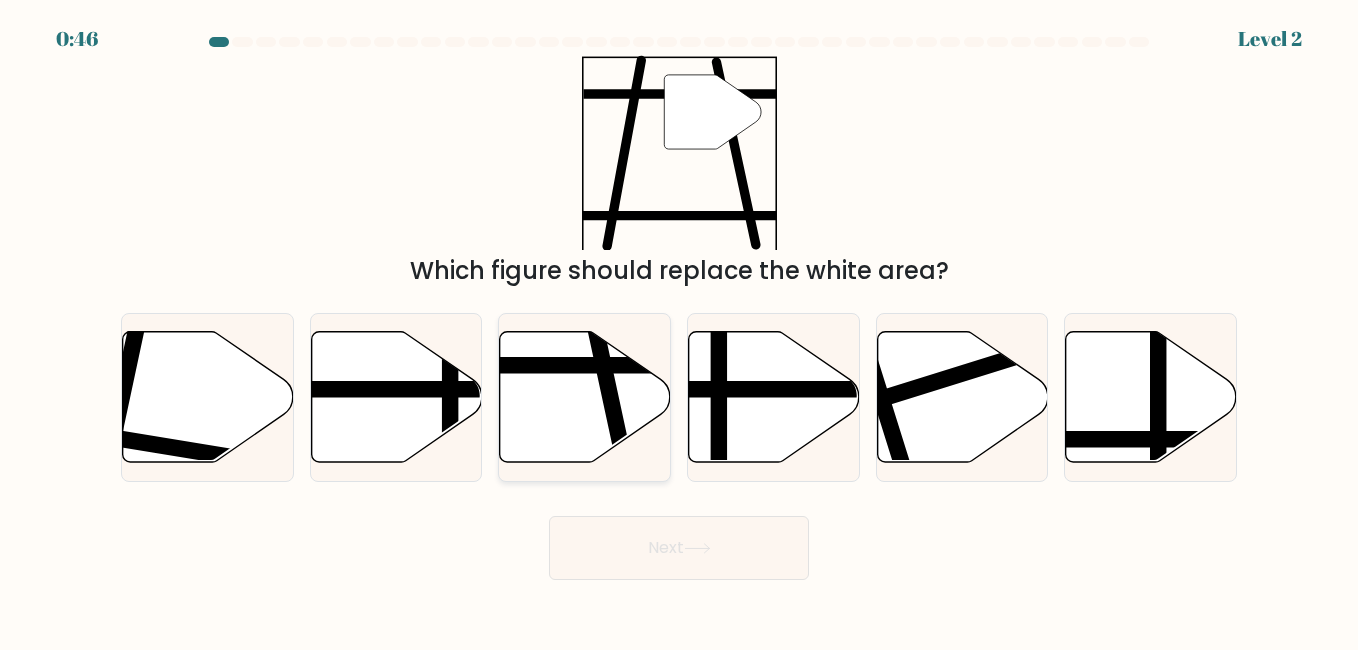 click at bounding box center (585, 396) 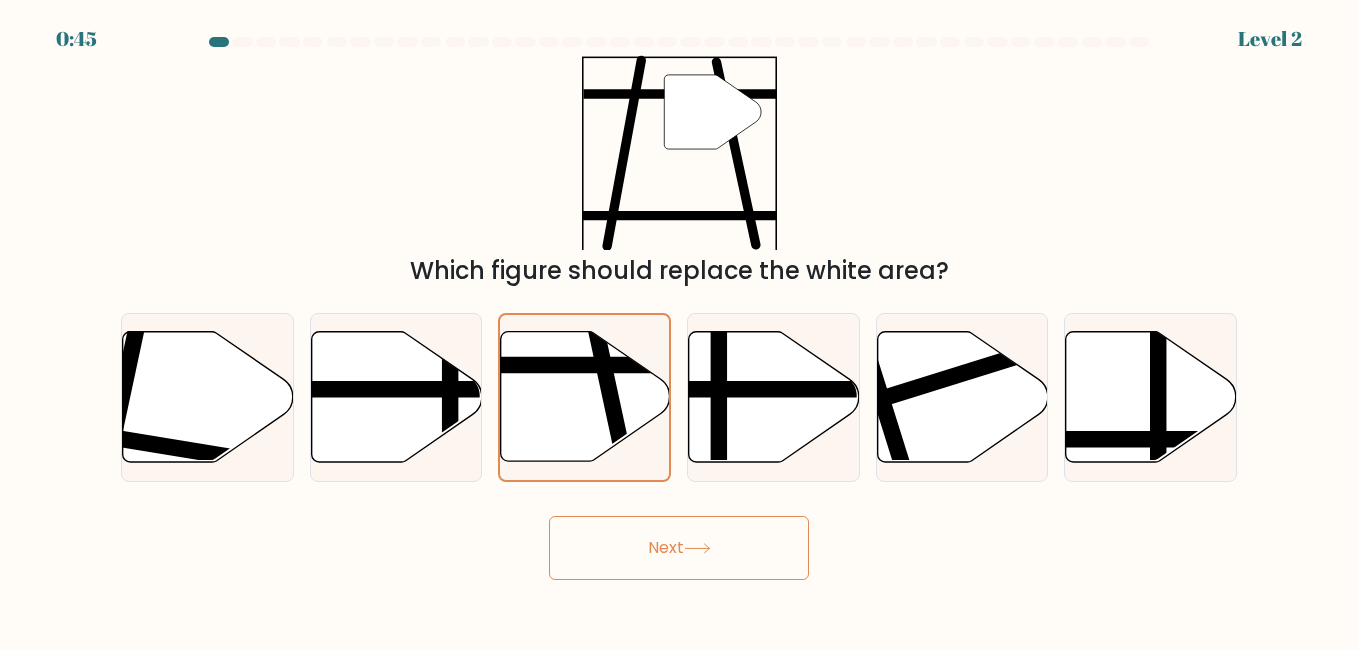 click on "Next" at bounding box center (679, 548) 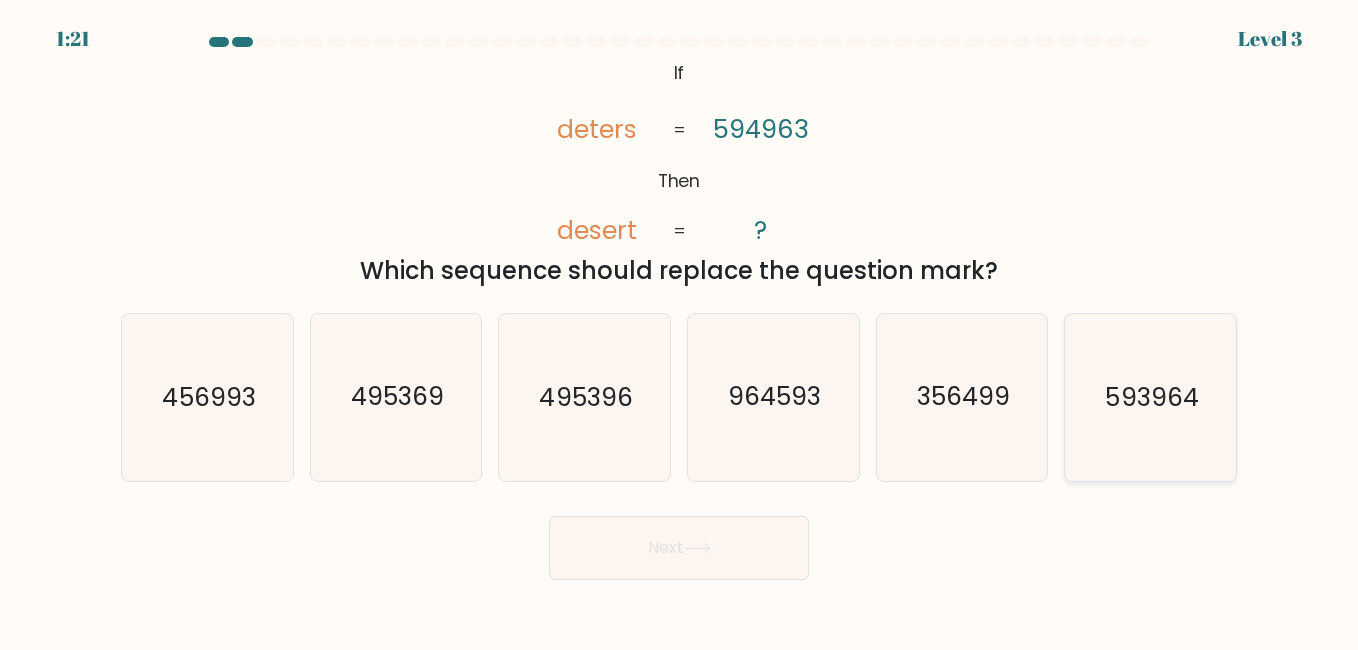 click on "593964" at bounding box center [1152, 397] 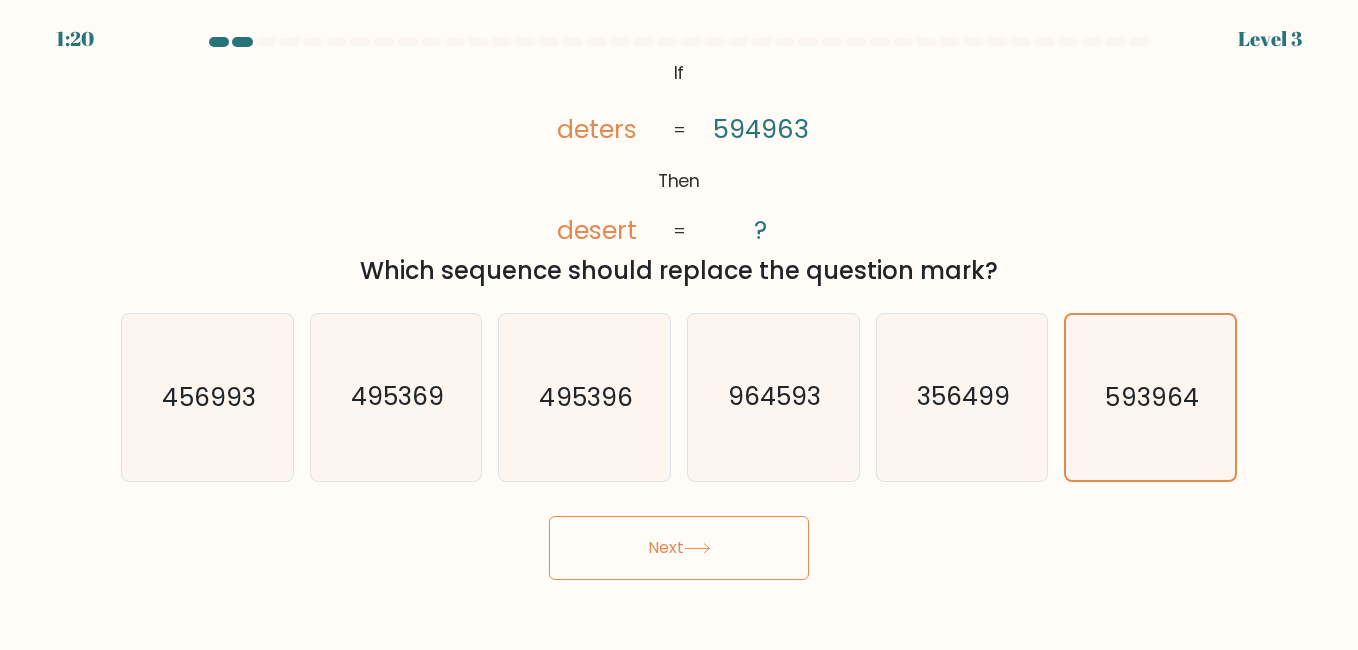 click on "Next" at bounding box center [679, 548] 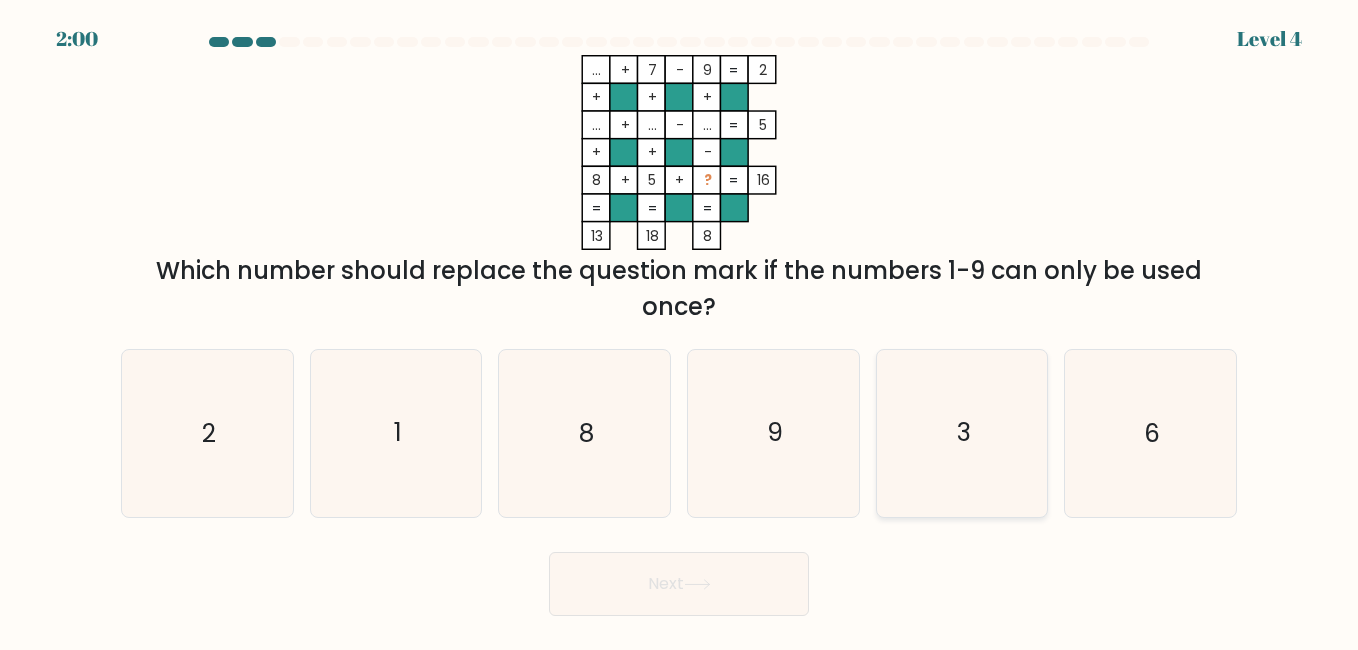 click on "3" at bounding box center [962, 433] 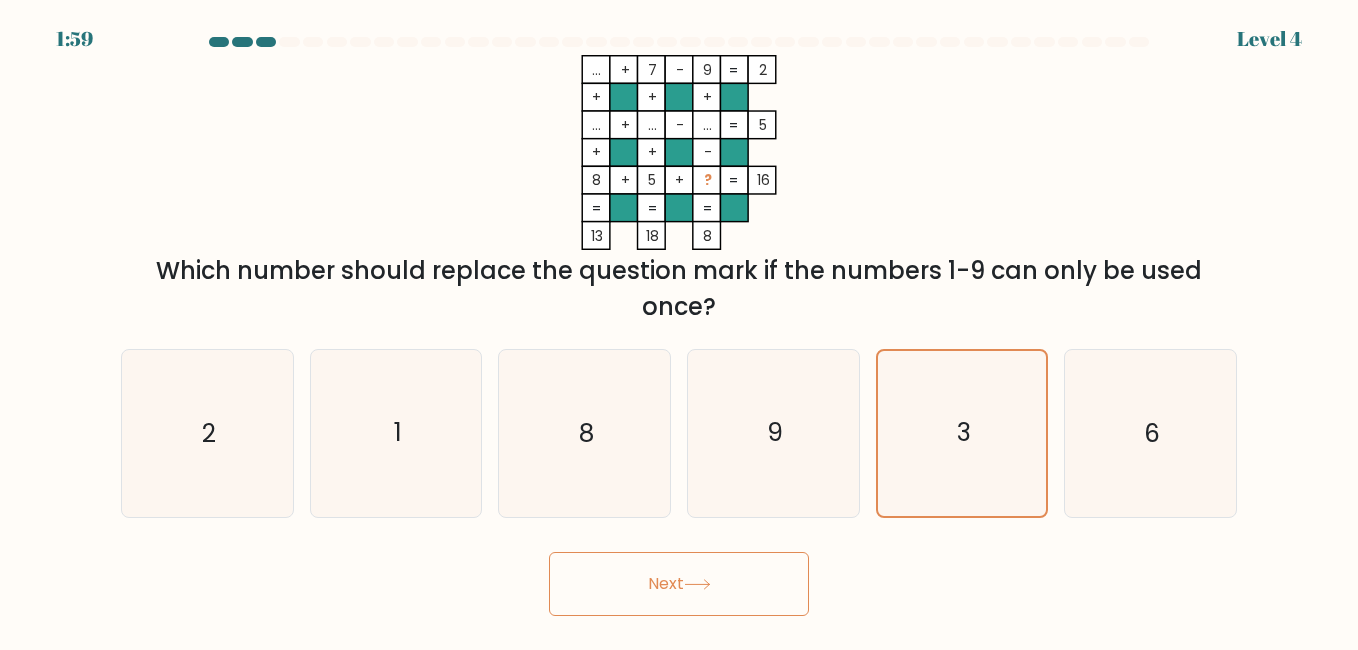 click on "Next" at bounding box center [679, 584] 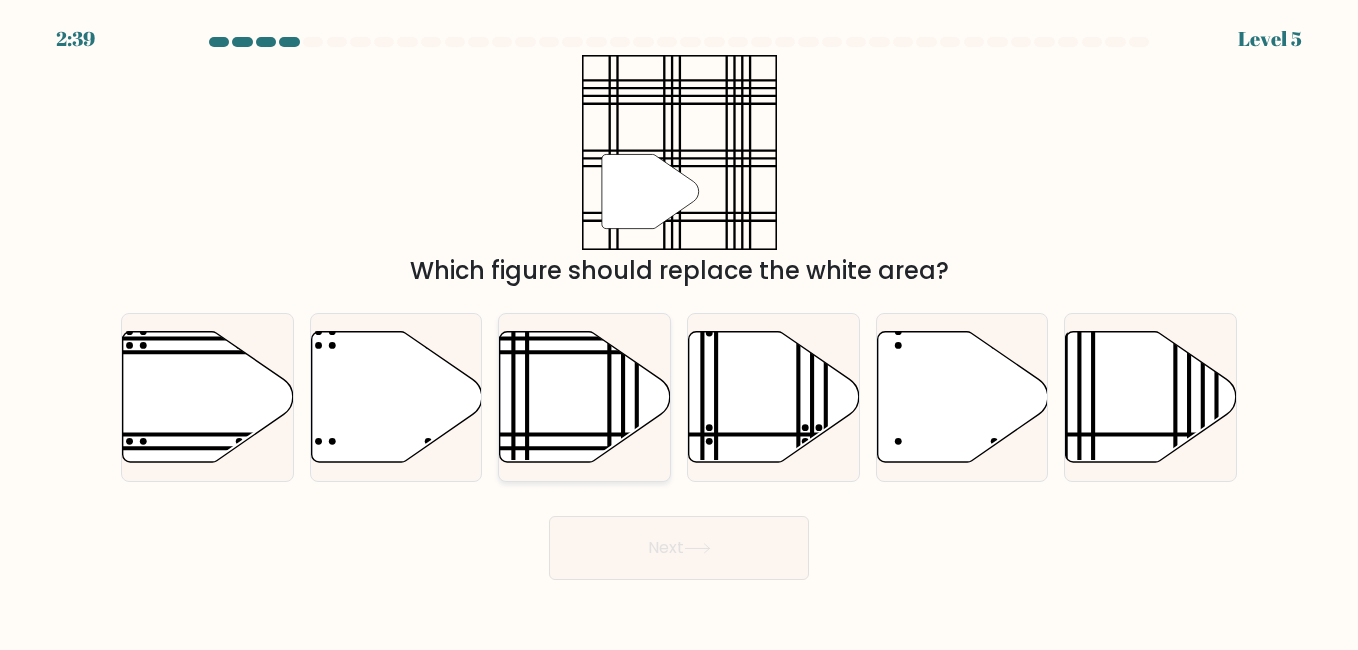 click at bounding box center (585, 396) 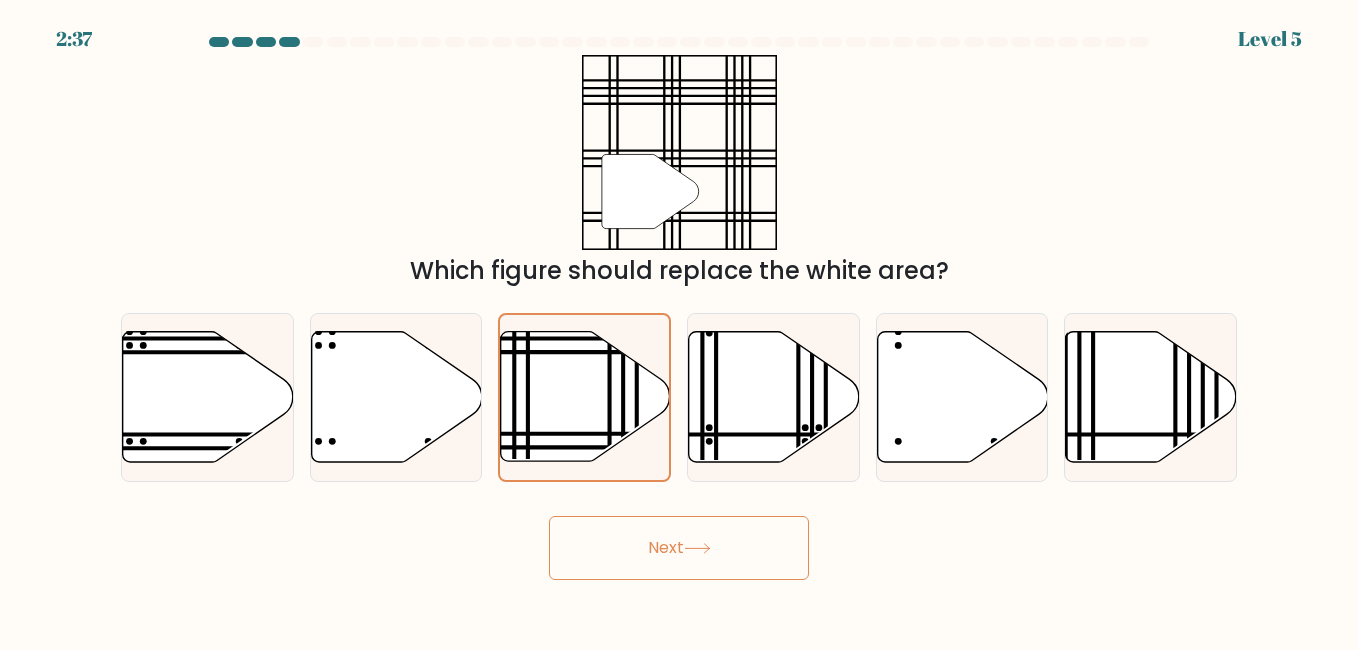 click on "Next" at bounding box center (679, 548) 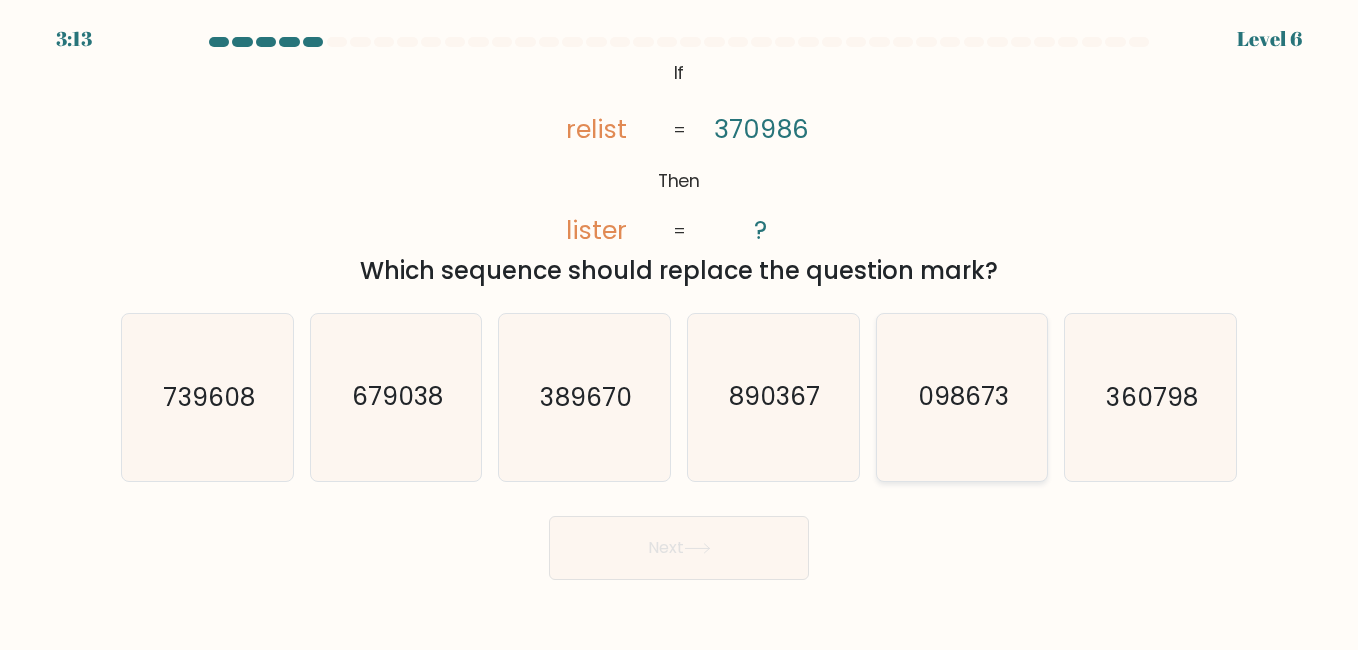 click on "098673" at bounding box center (962, 397) 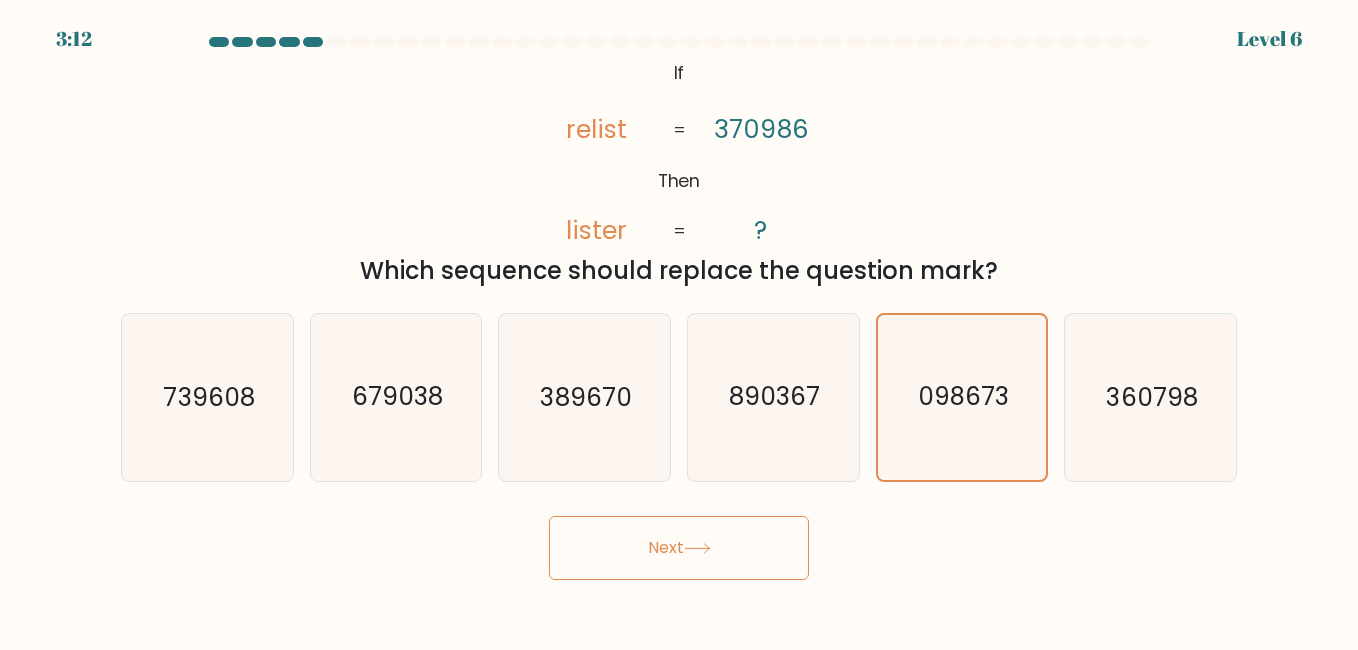 click on "Next" at bounding box center (679, 548) 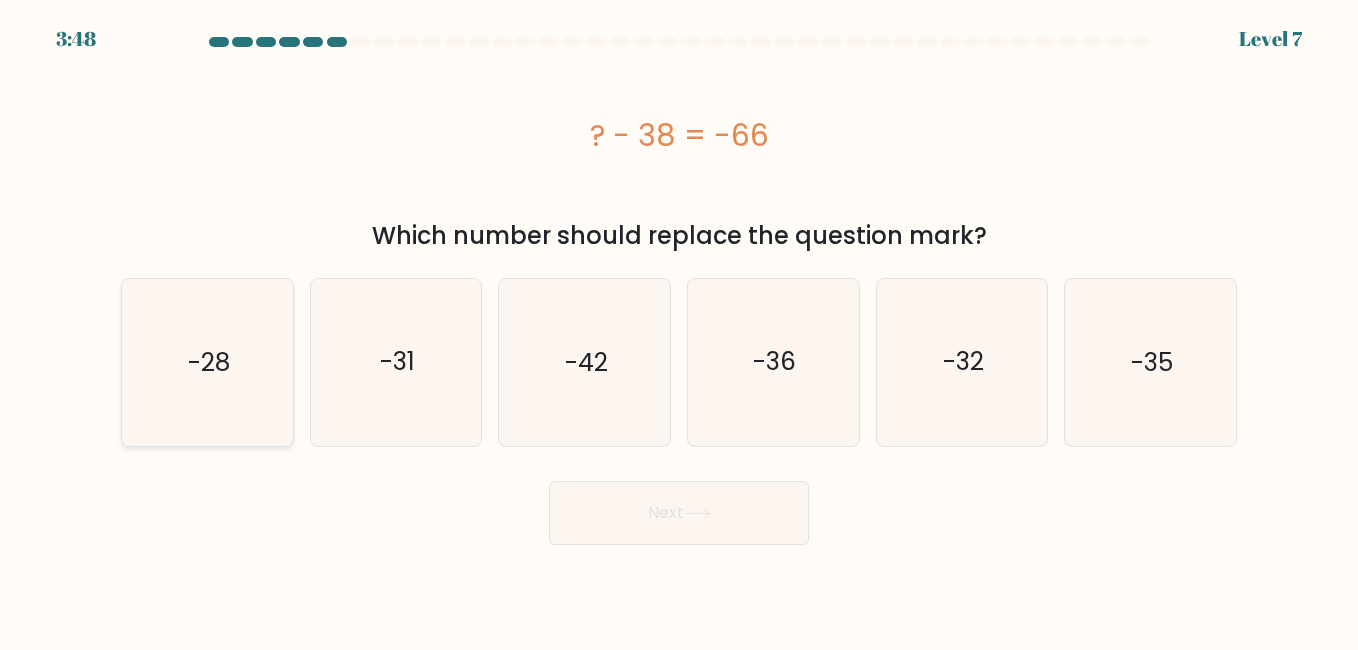 click on "-28" at bounding box center (207, 362) 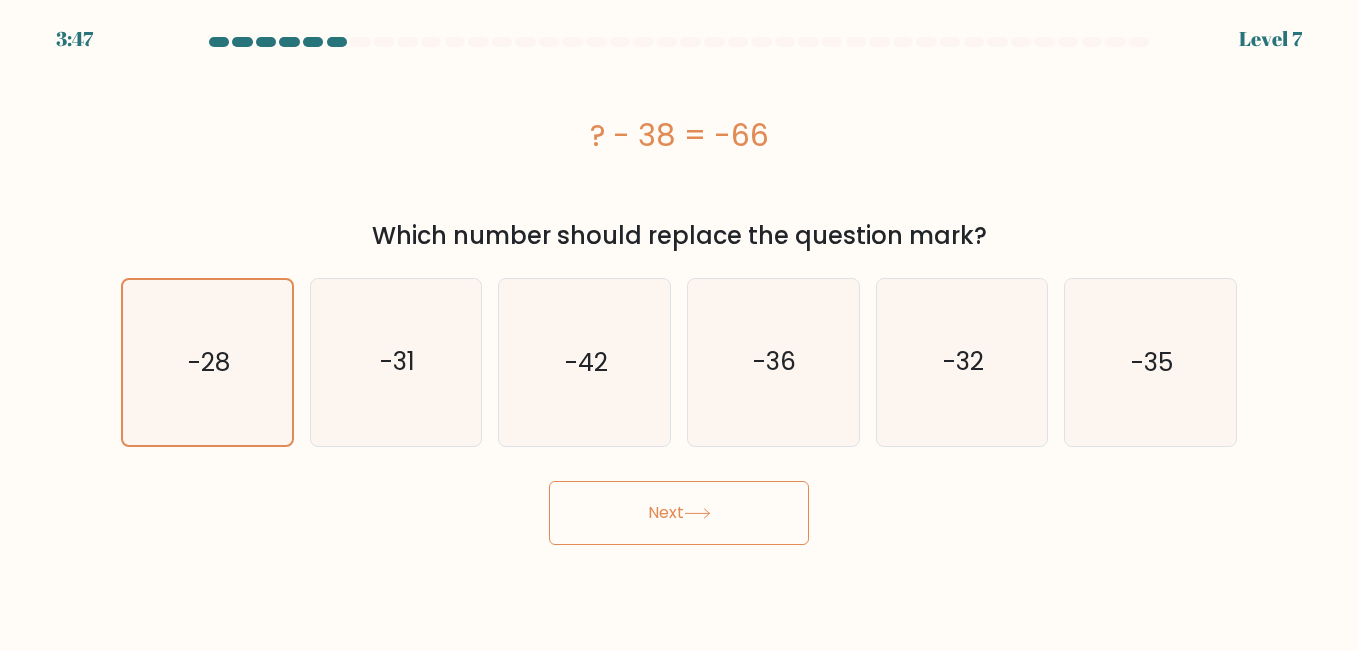 click on "Next" at bounding box center (679, 513) 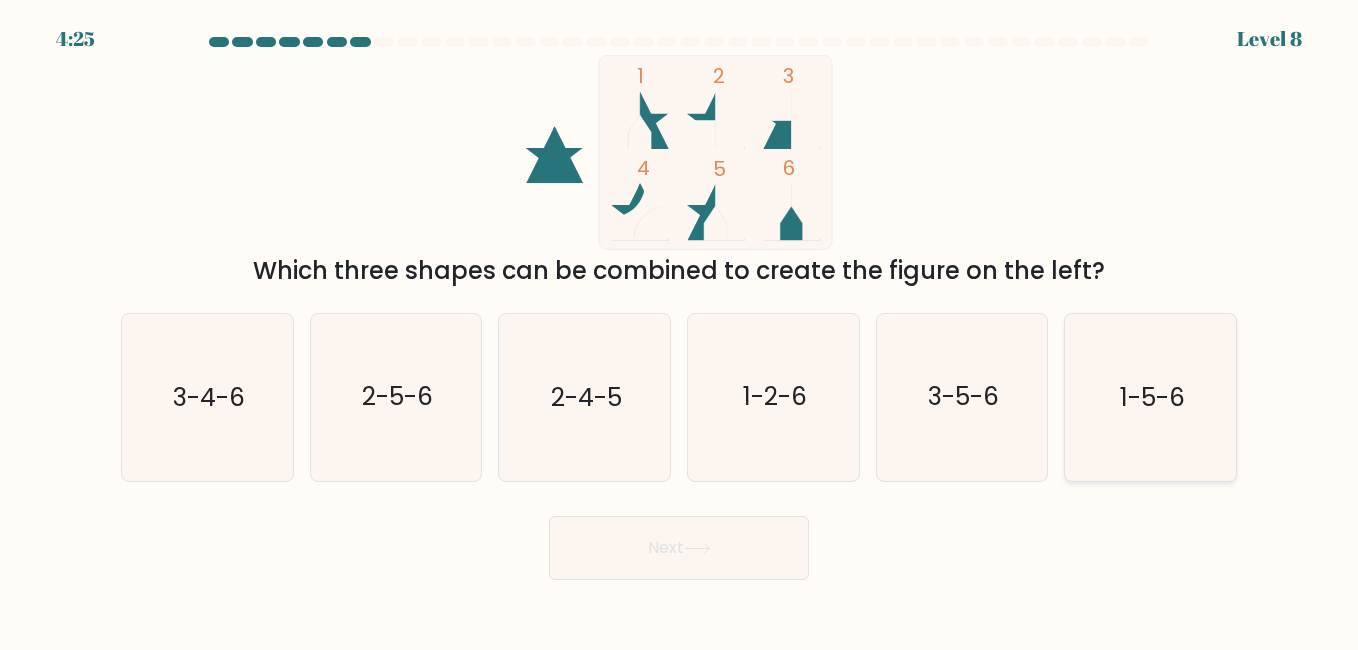 click on "1-5-6" at bounding box center [1150, 397] 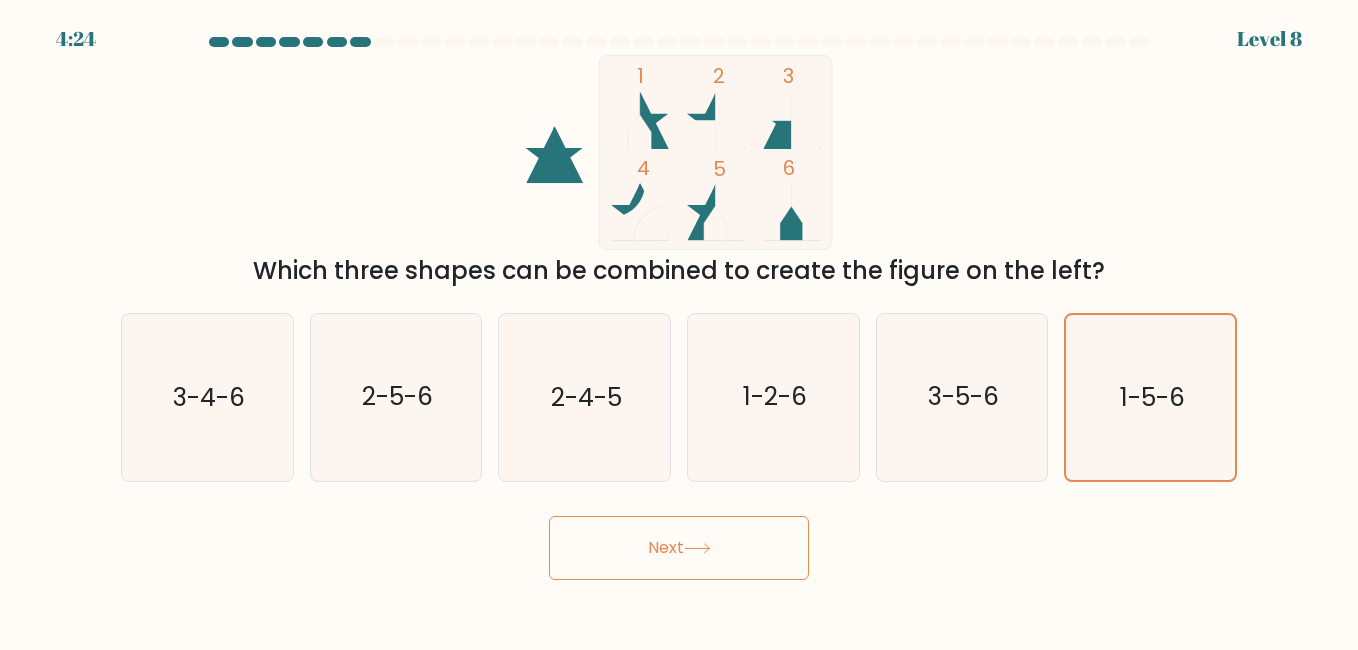 click on "Next" at bounding box center (679, 548) 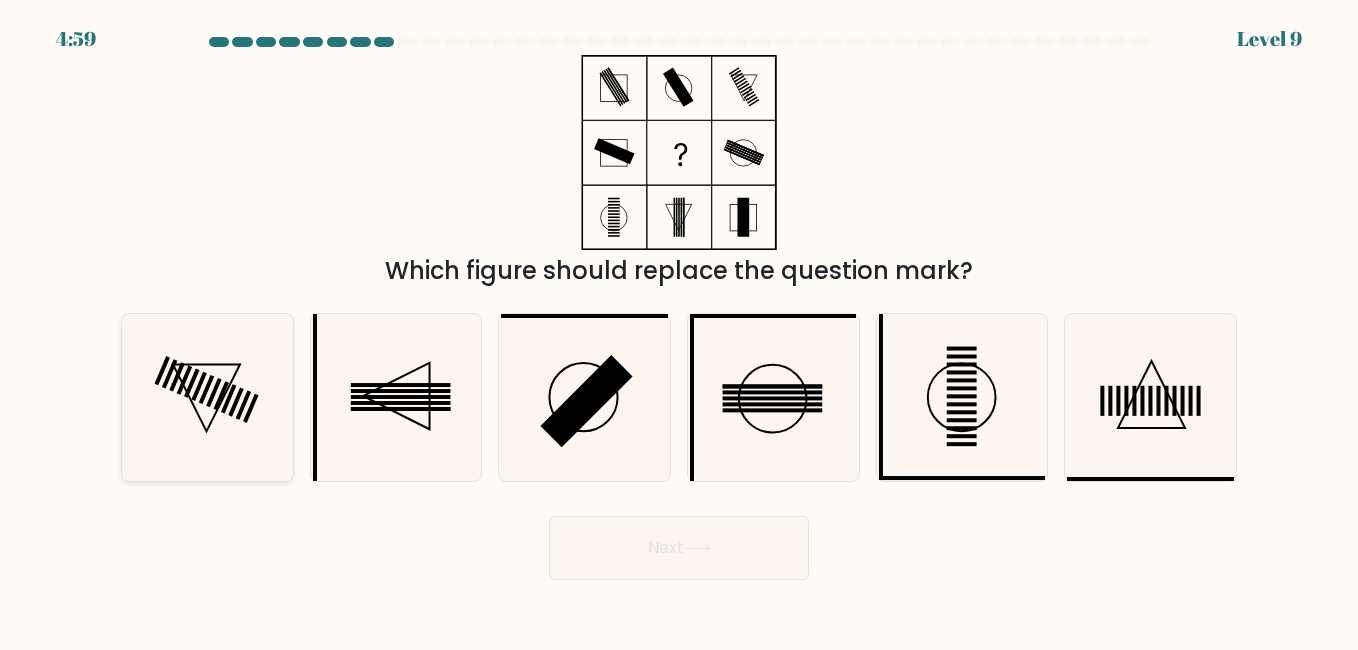 click at bounding box center [207, 397] 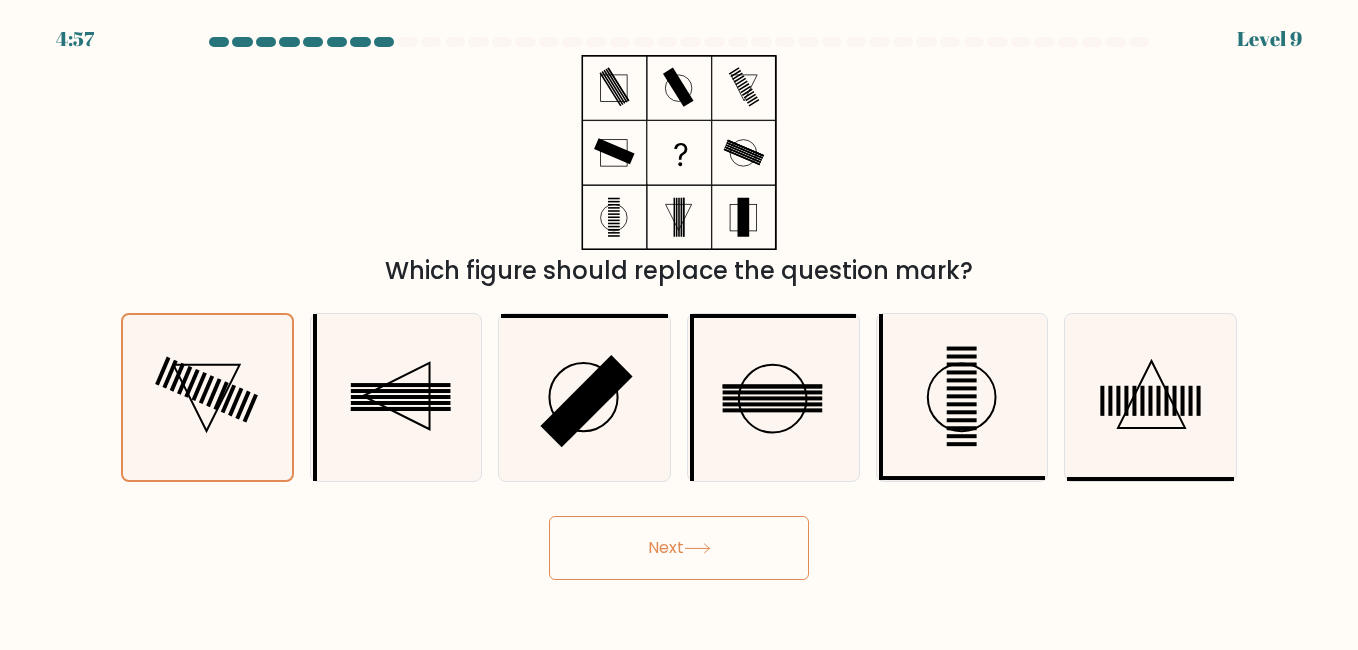 click on "Next" at bounding box center (679, 548) 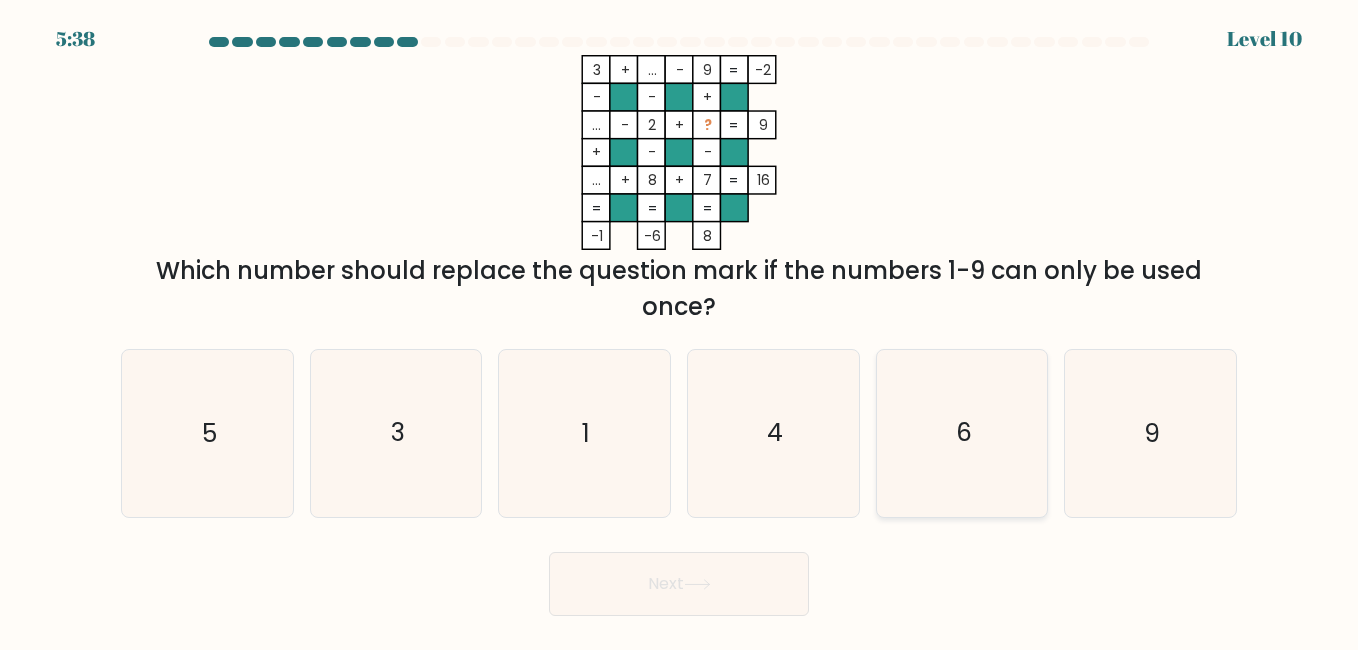 click on "6" at bounding box center (962, 433) 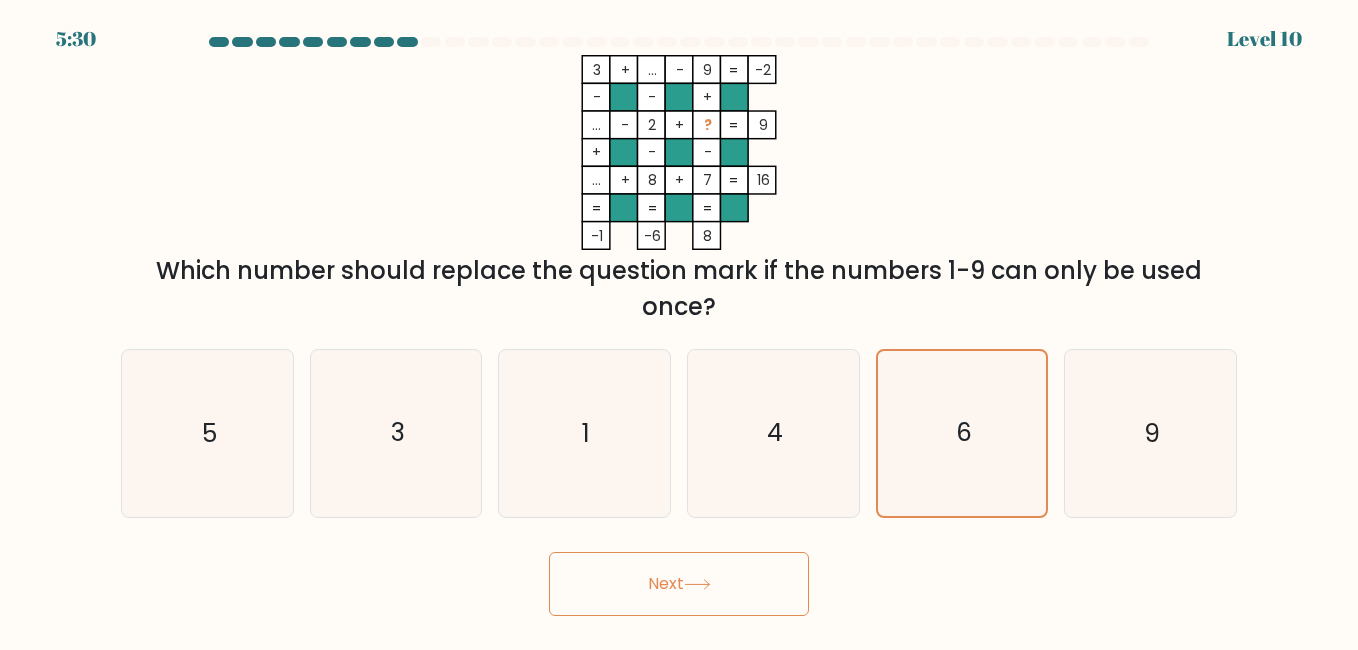 click on "Next" at bounding box center (679, 584) 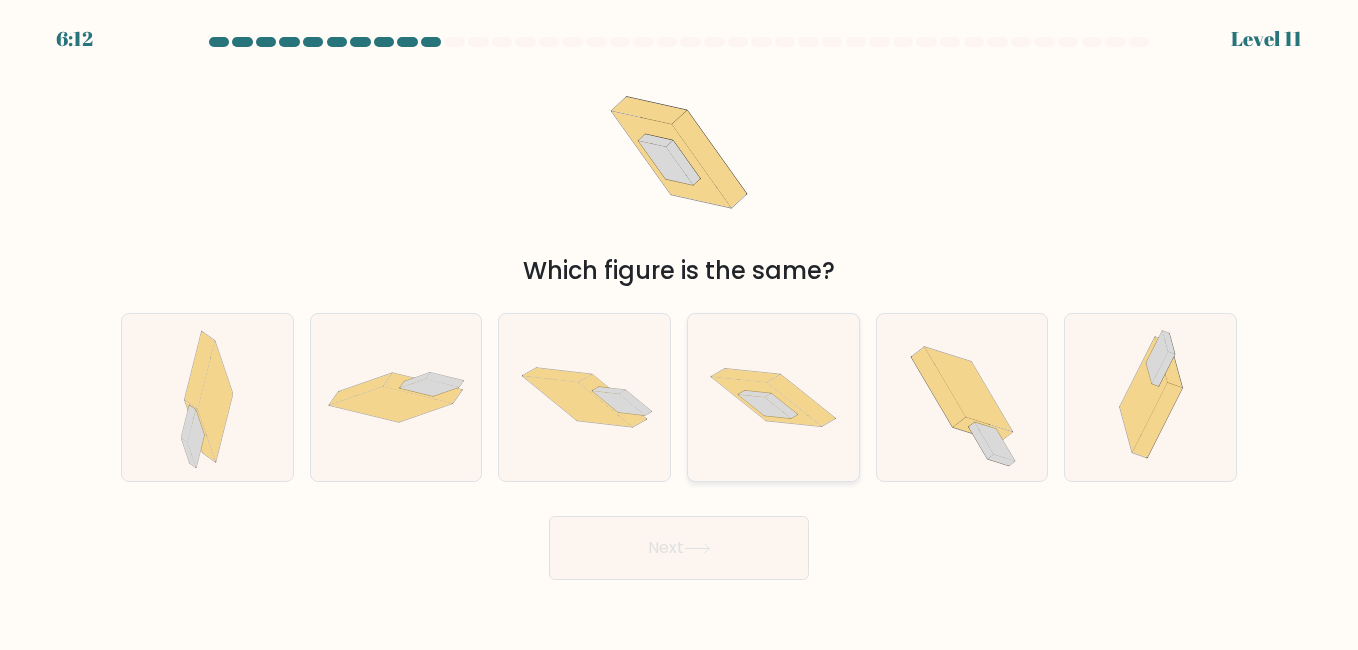 click at bounding box center (801, 400) 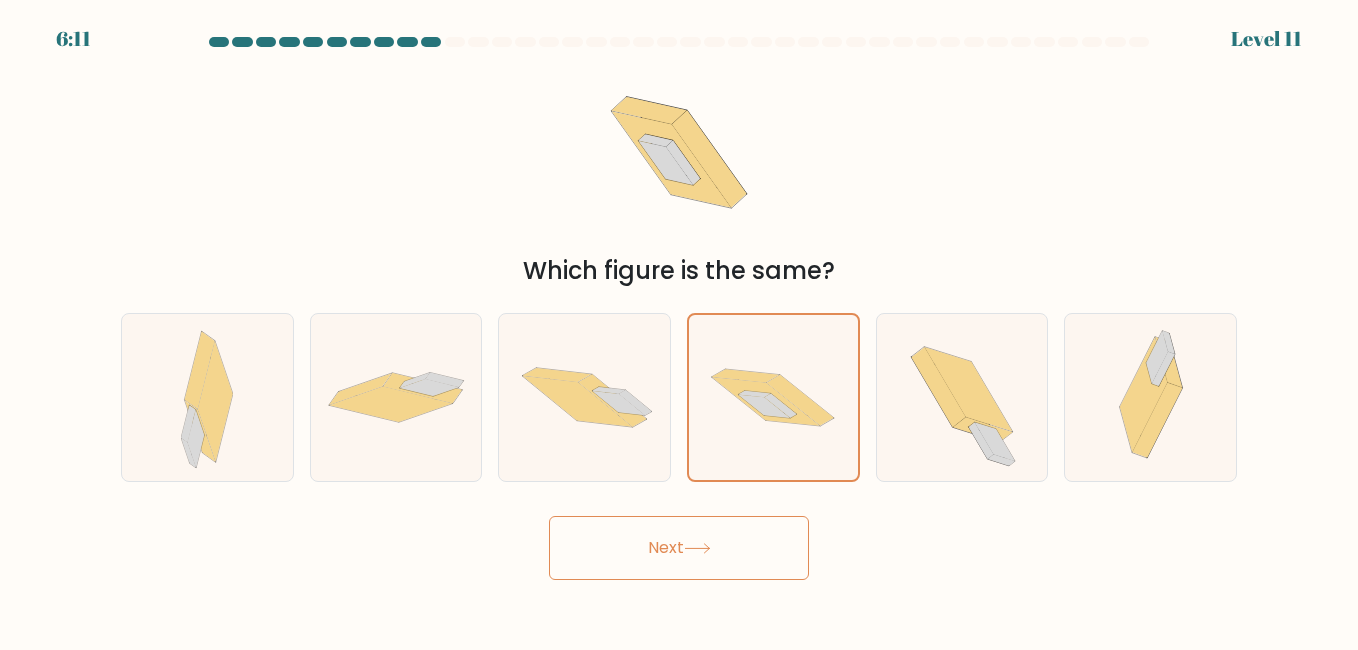 click at bounding box center [697, 548] 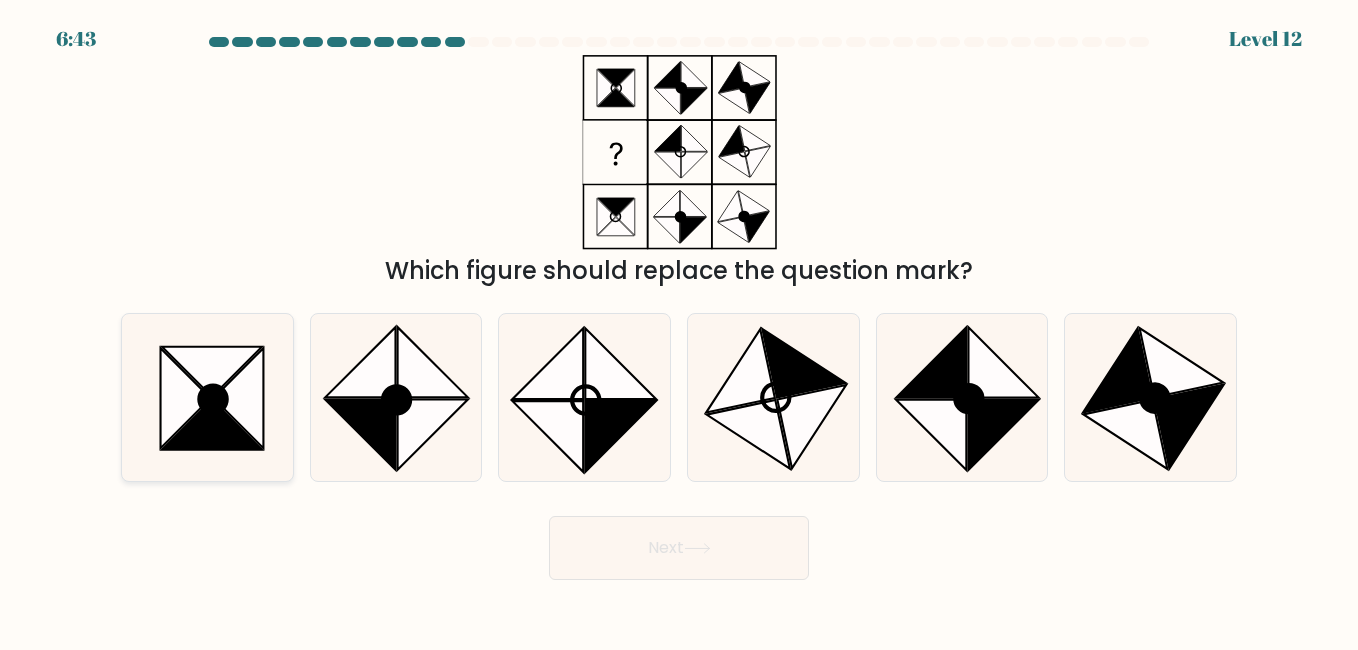 click at bounding box center (212, 399) 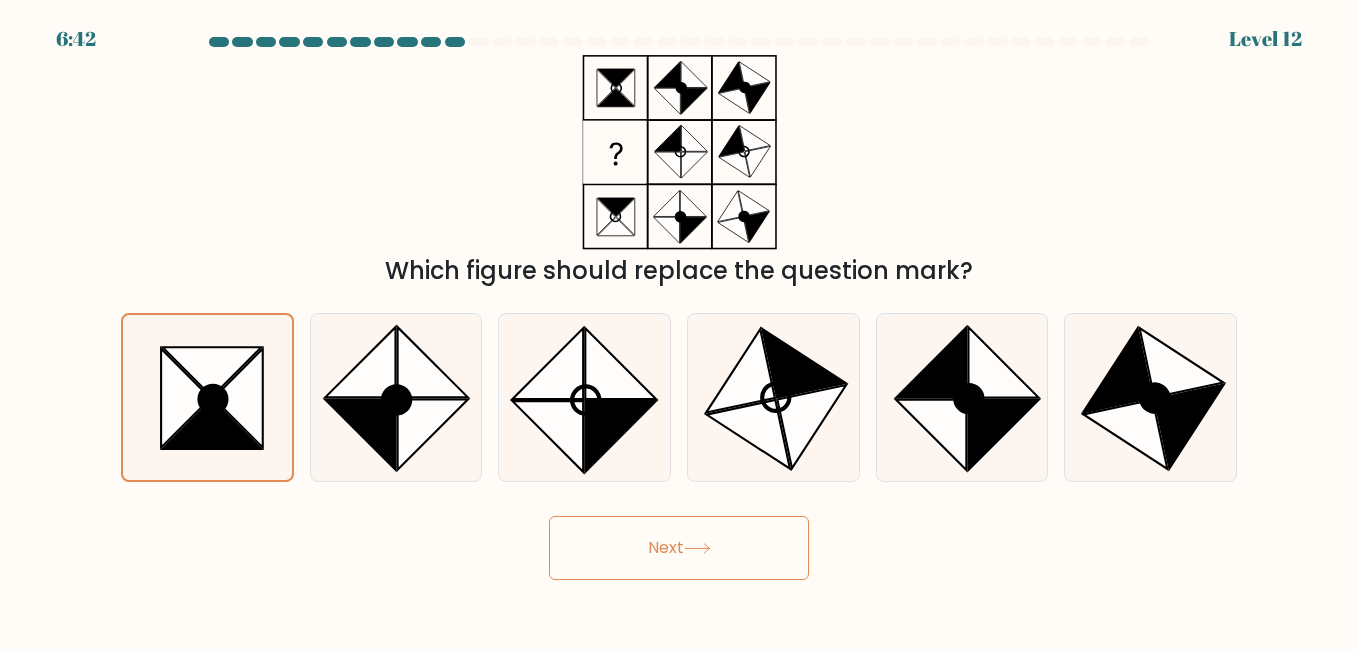click on "Next" at bounding box center [679, 548] 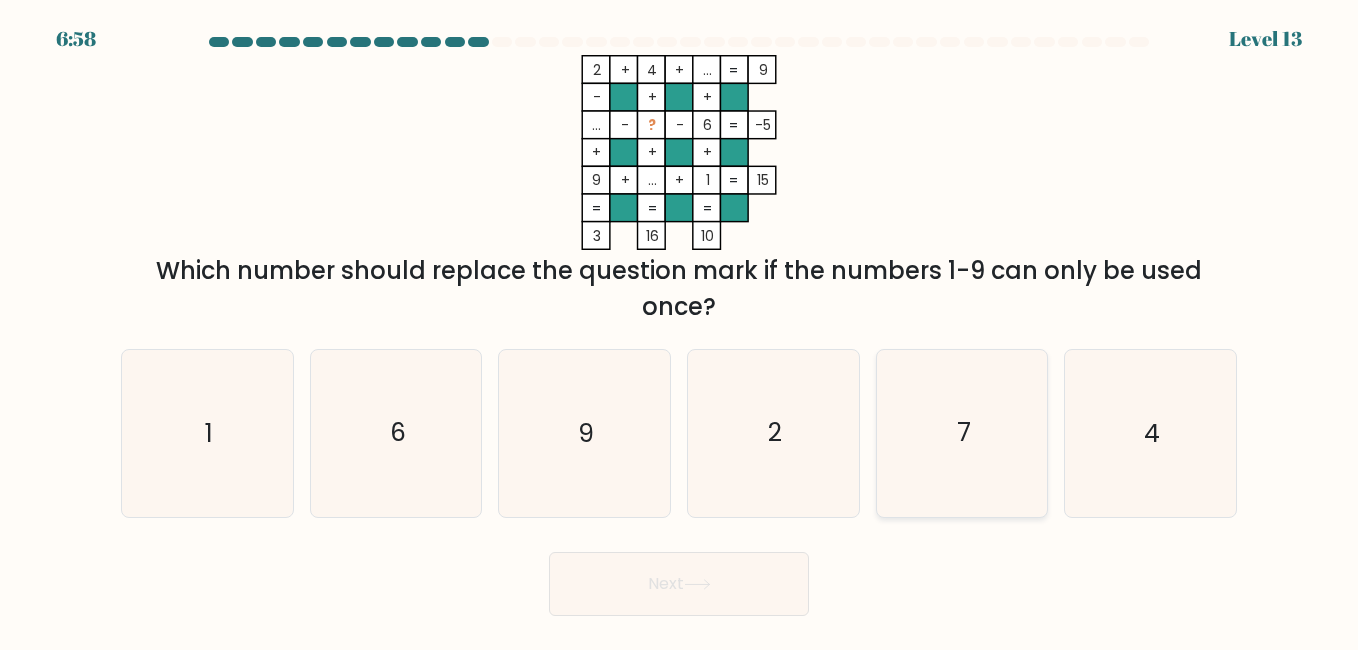 drag, startPoint x: 1024, startPoint y: 483, endPoint x: 1016, endPoint y: 476, distance: 10.630146 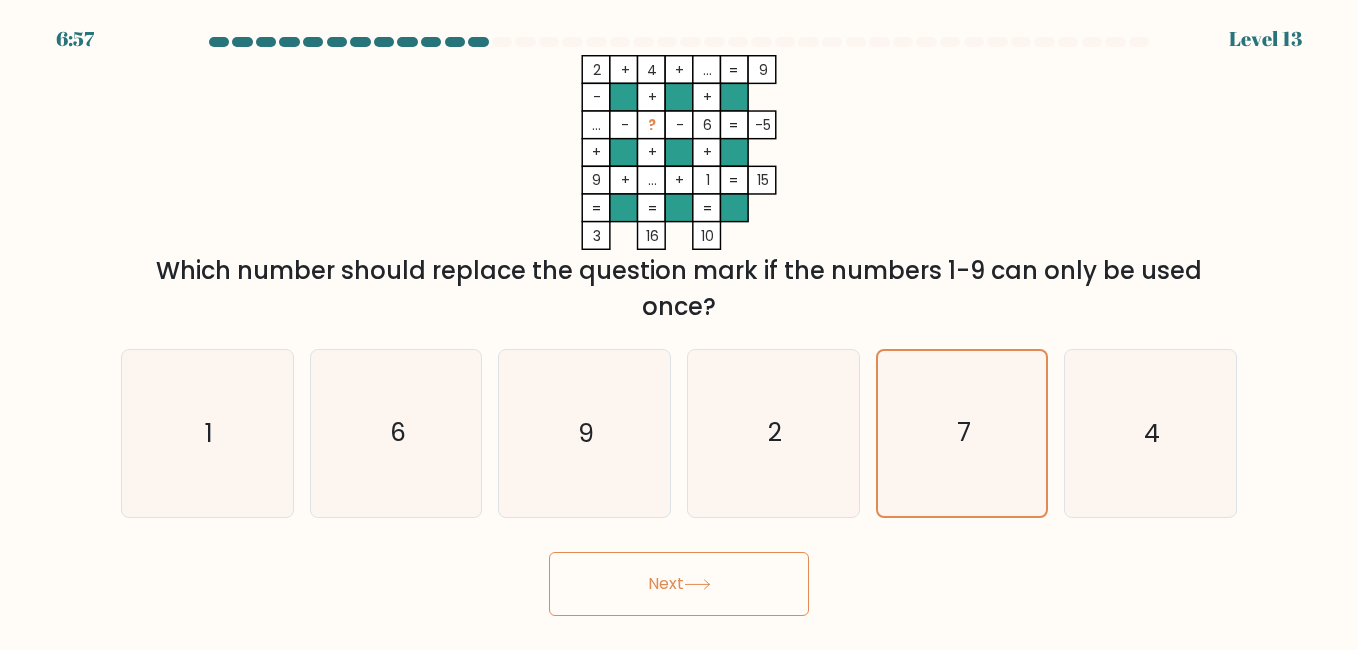 click on "Next" at bounding box center [679, 584] 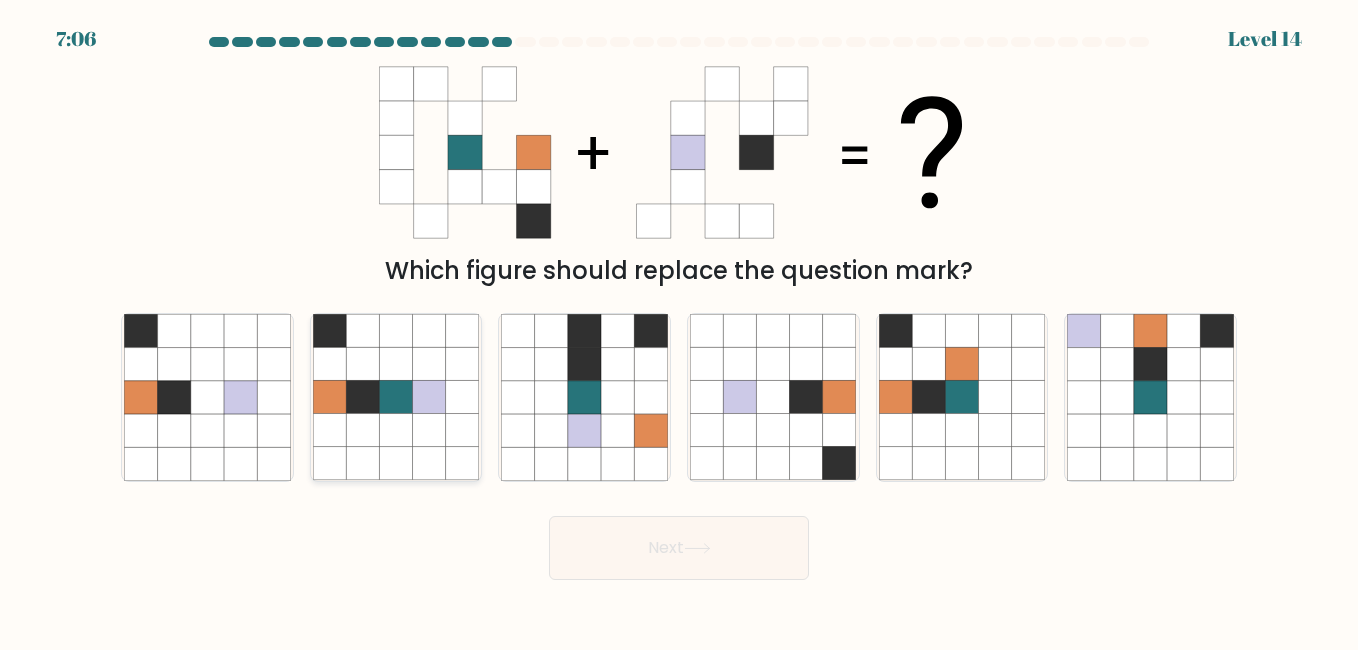 click at bounding box center [462, 397] 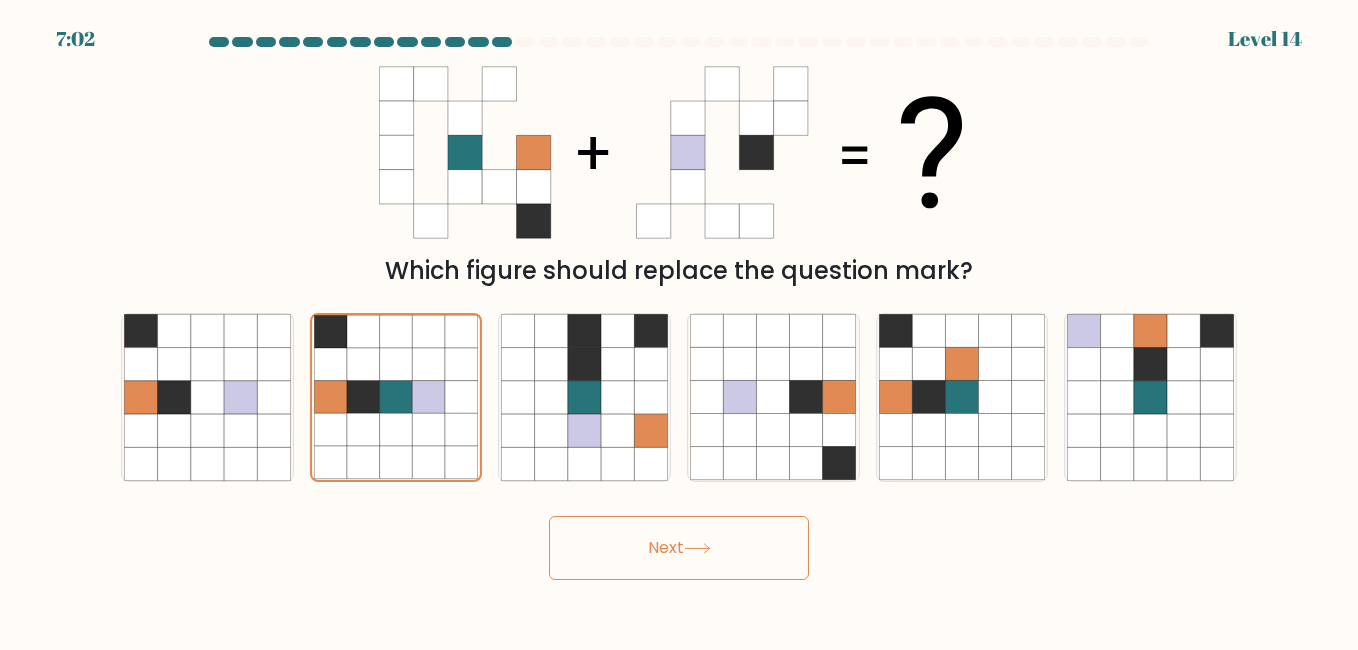 click on "Next" at bounding box center (679, 548) 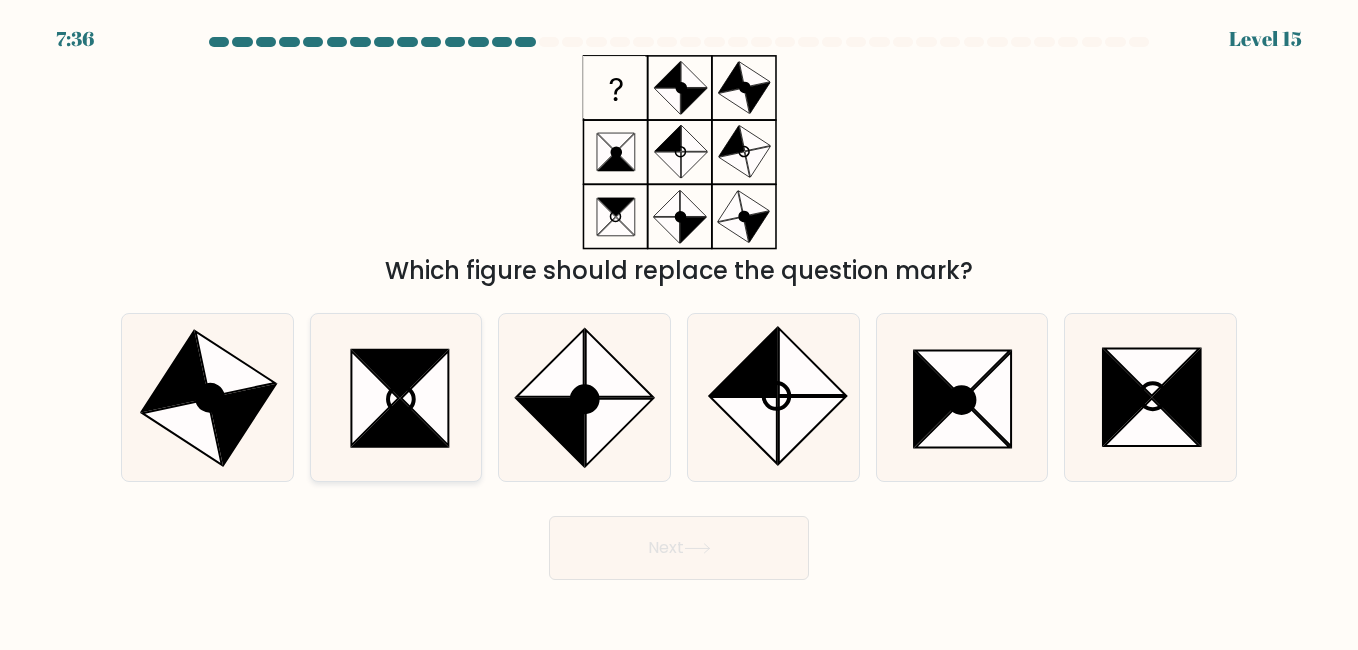 click at bounding box center [401, 400] 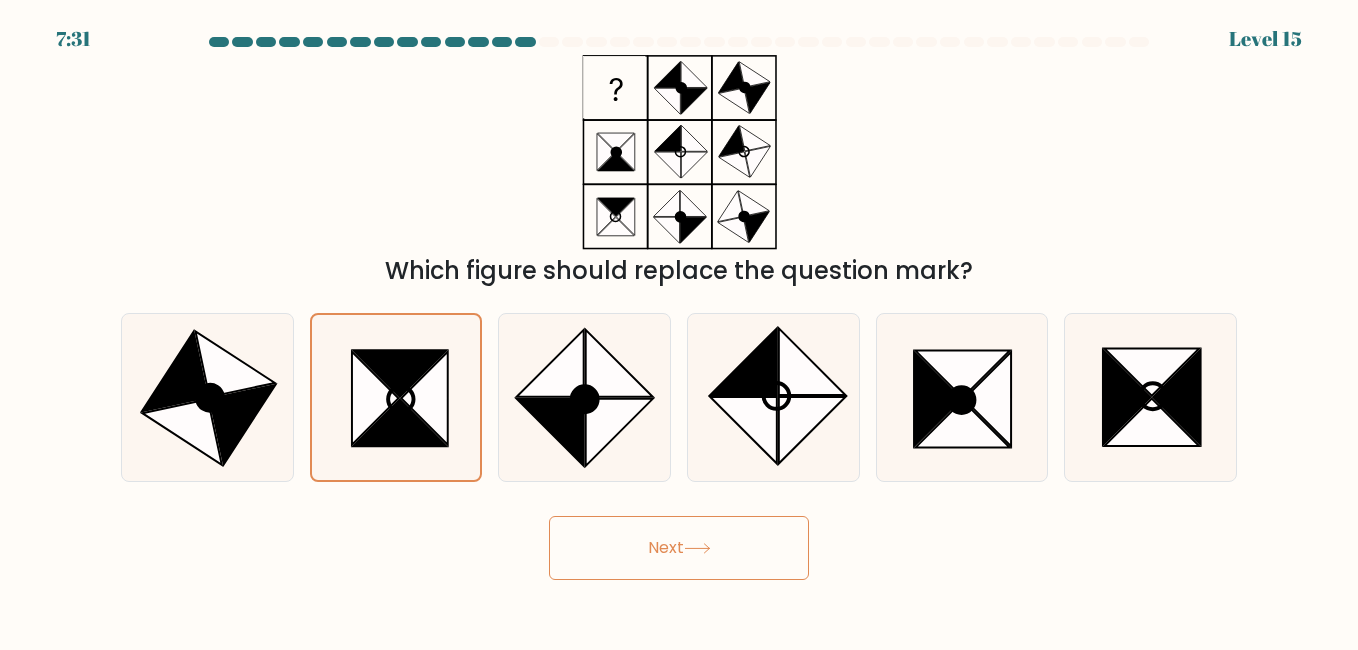 click on "Next" at bounding box center (679, 548) 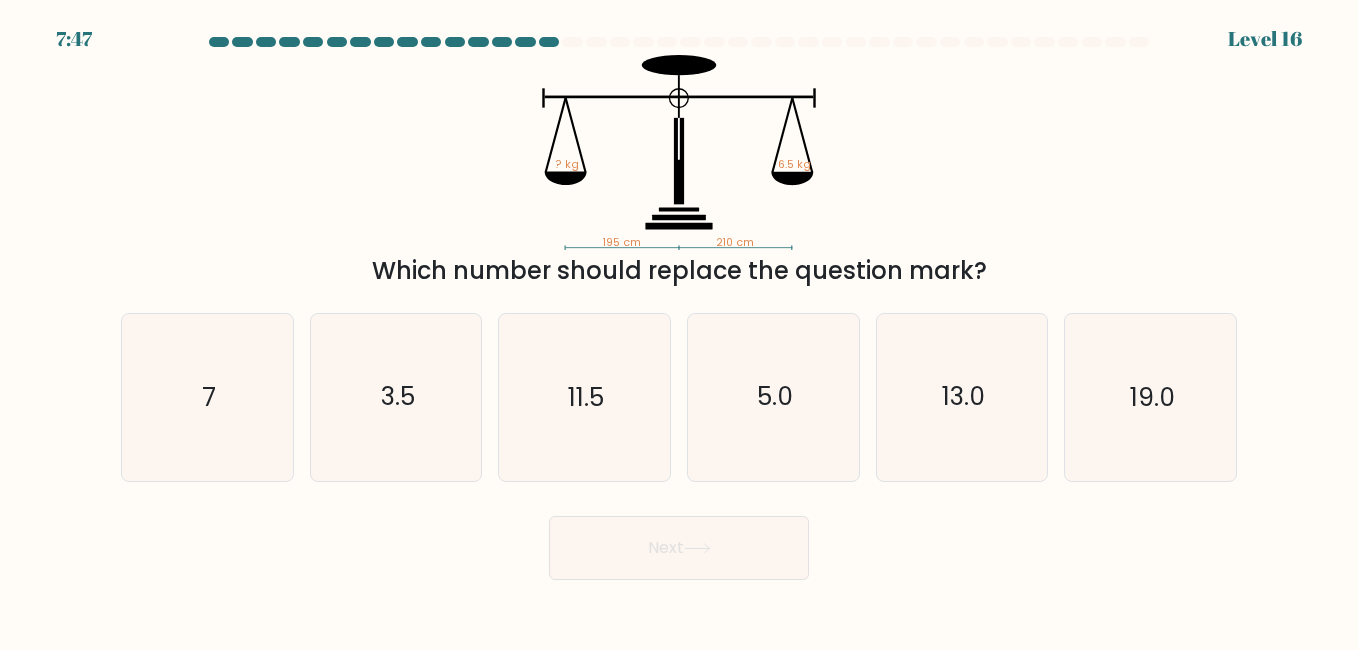 click on "195 cm   210 cm   ? kg   6.5 kg" at bounding box center [679, 152] 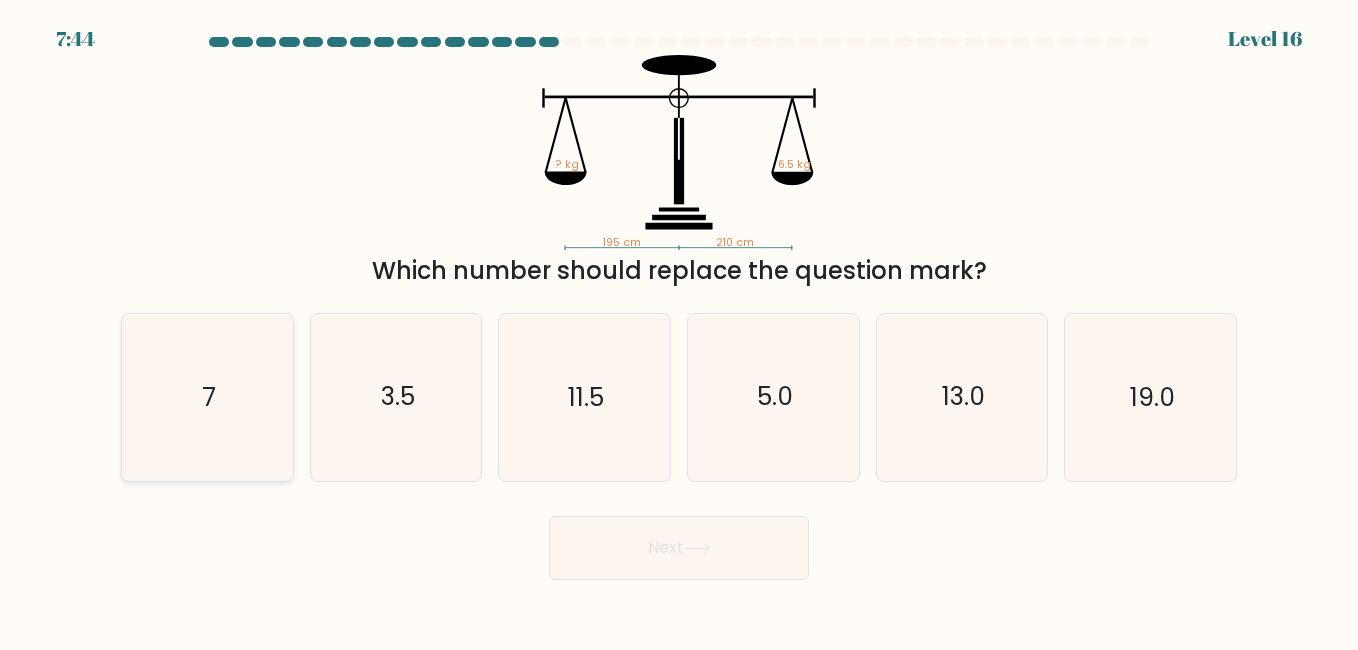 click on "7" at bounding box center (207, 397) 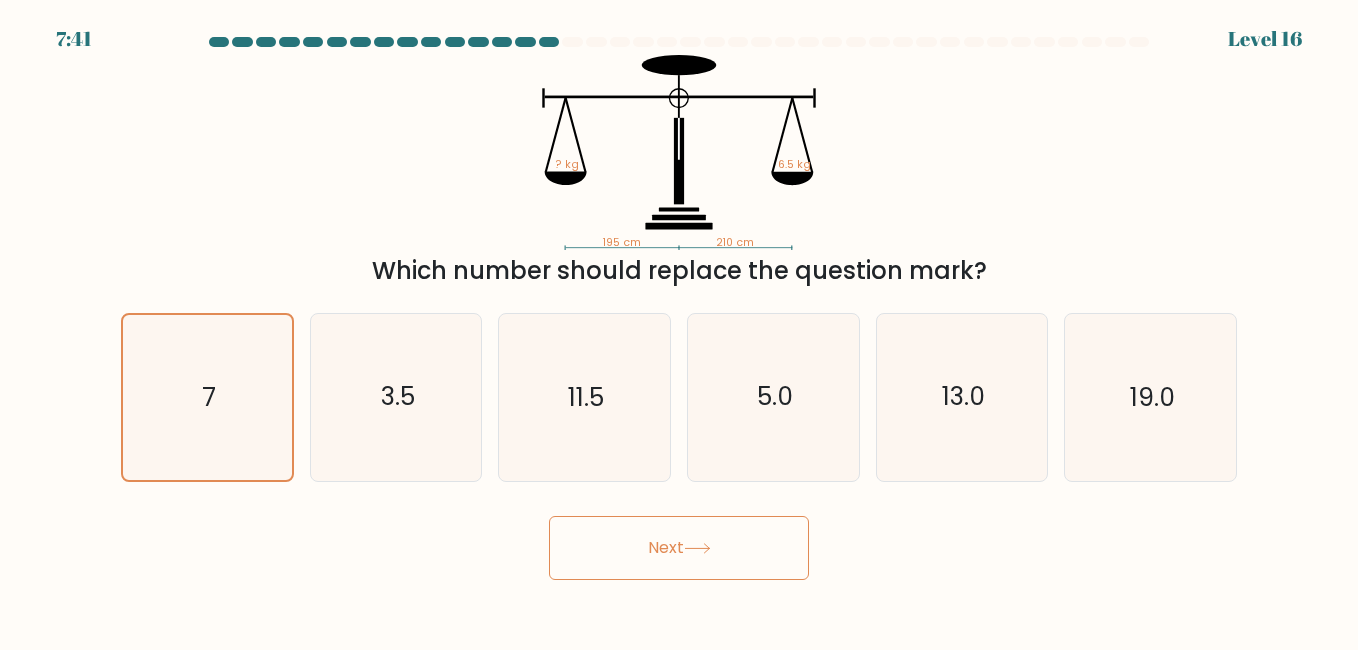 click on "Next" at bounding box center [679, 548] 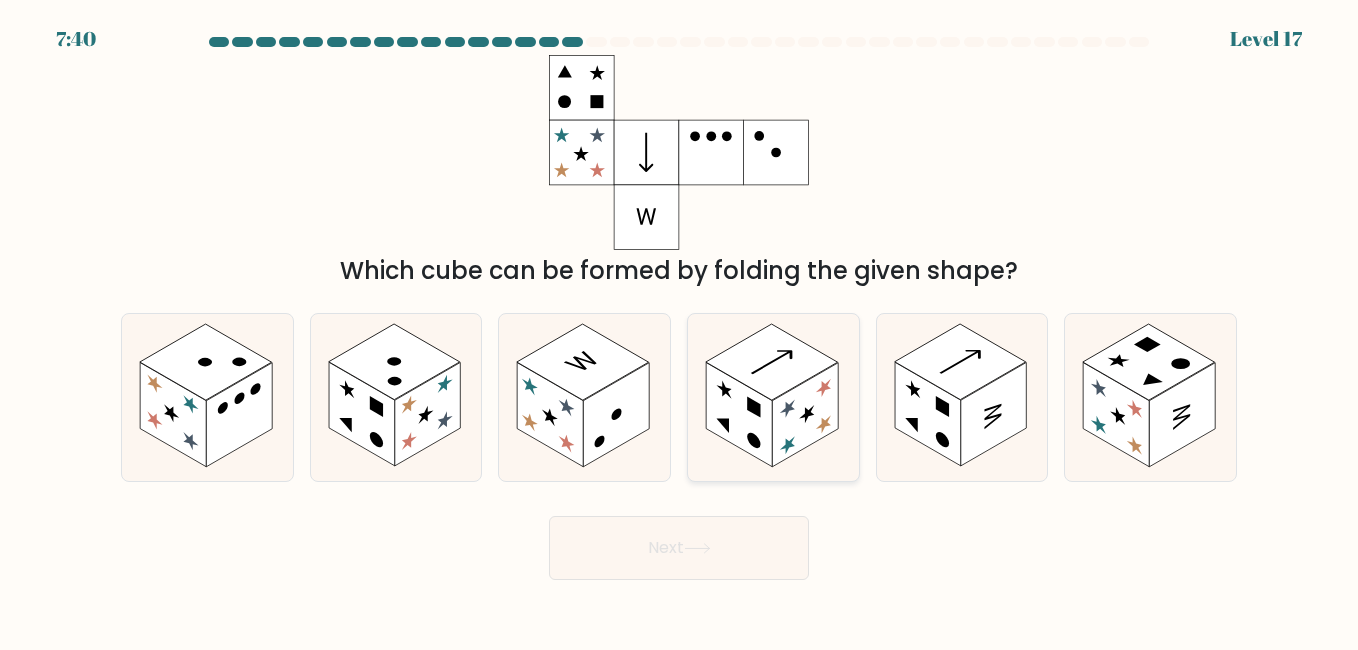 click at bounding box center [805, 415] 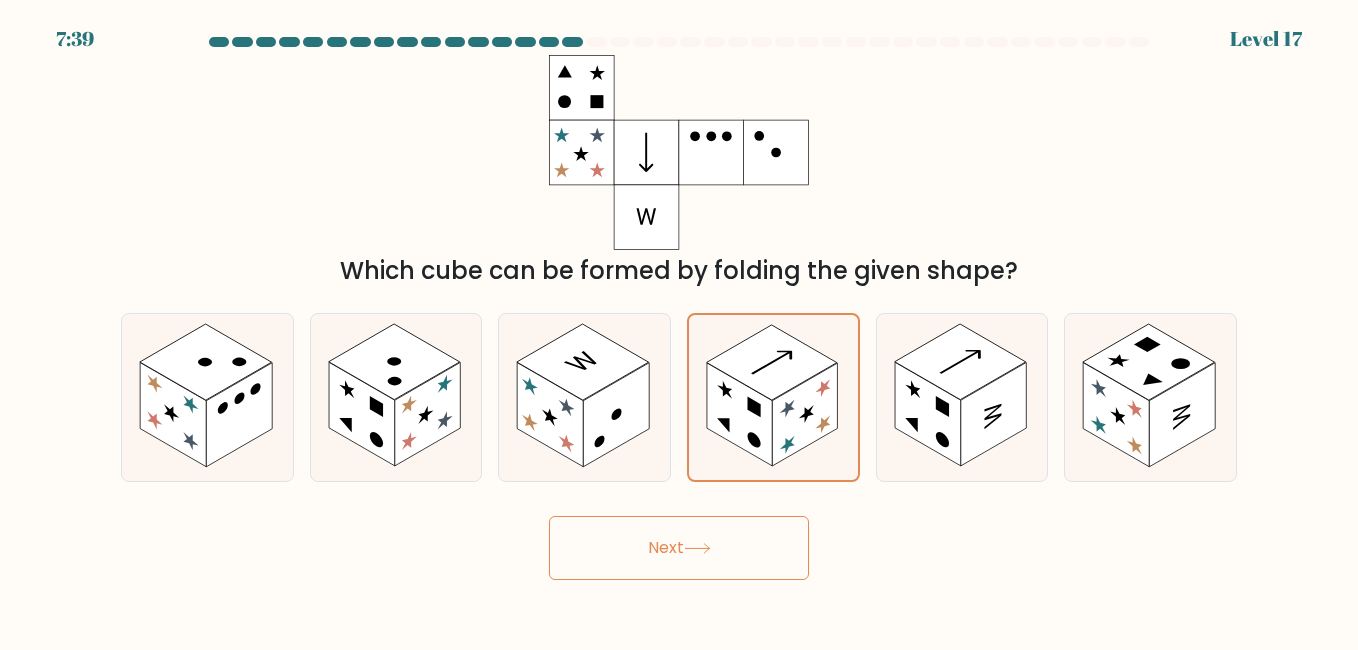 click on "Next" at bounding box center (679, 548) 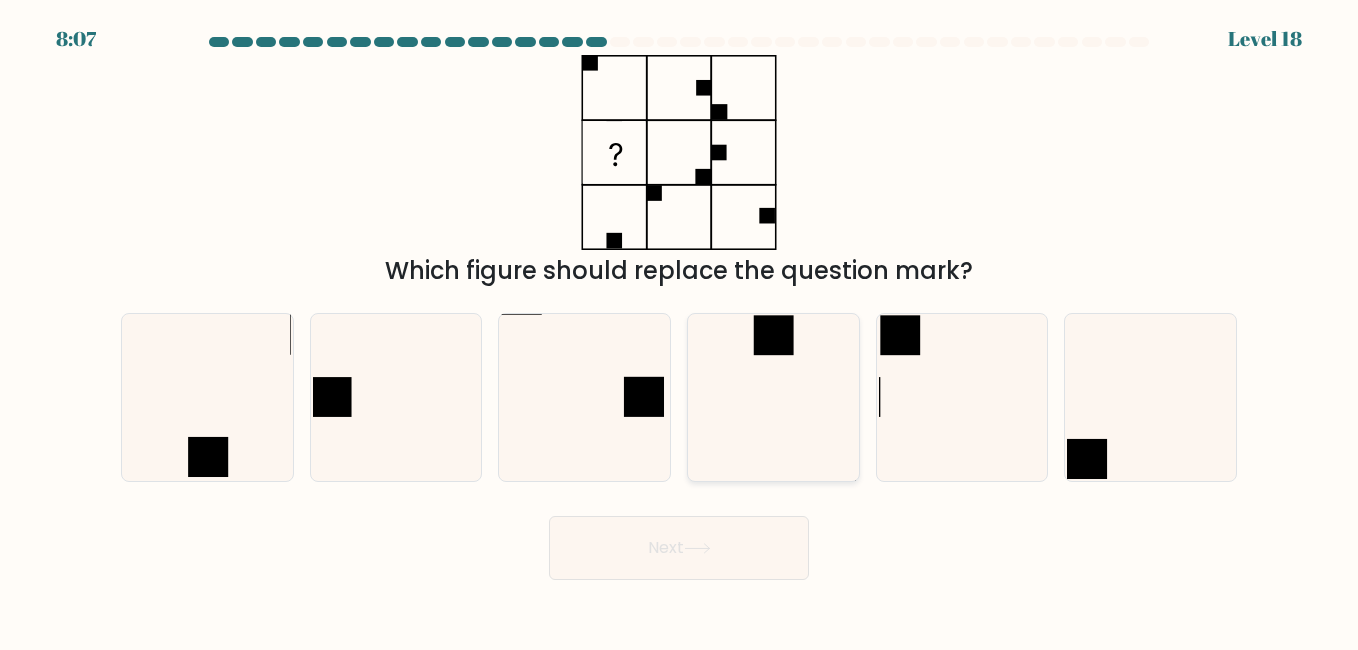 click at bounding box center [773, 397] 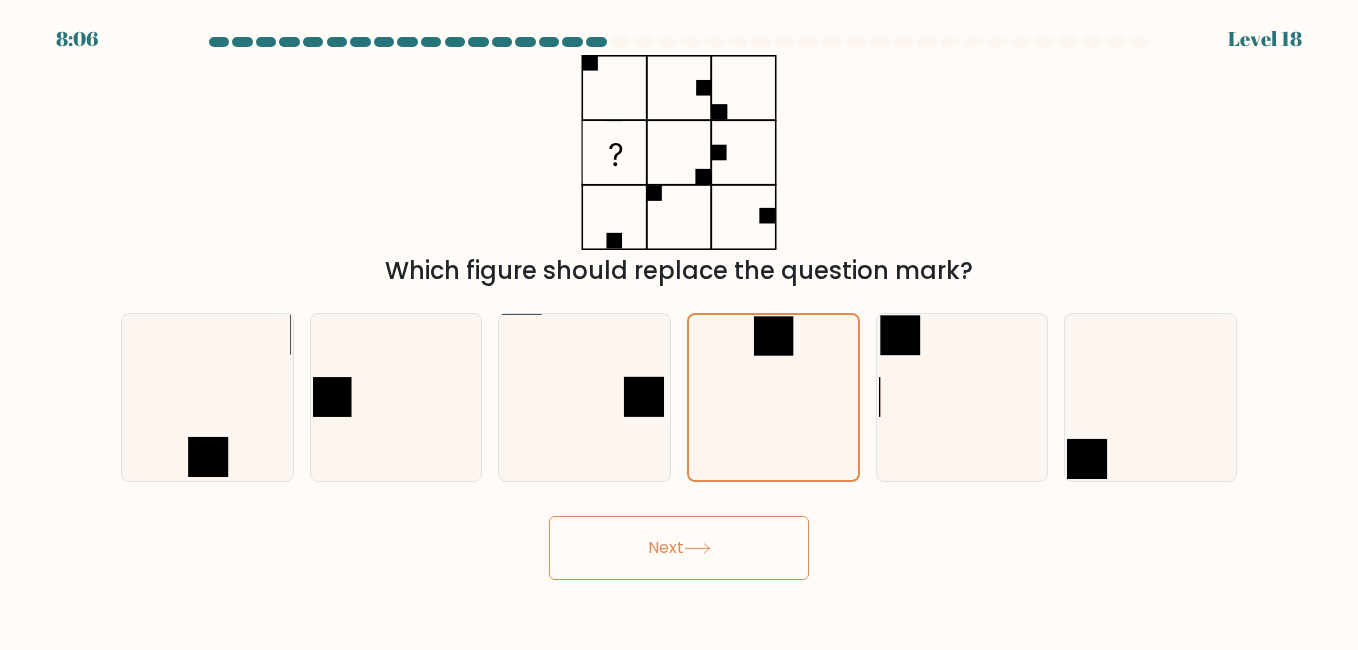 click on "Next" at bounding box center (679, 548) 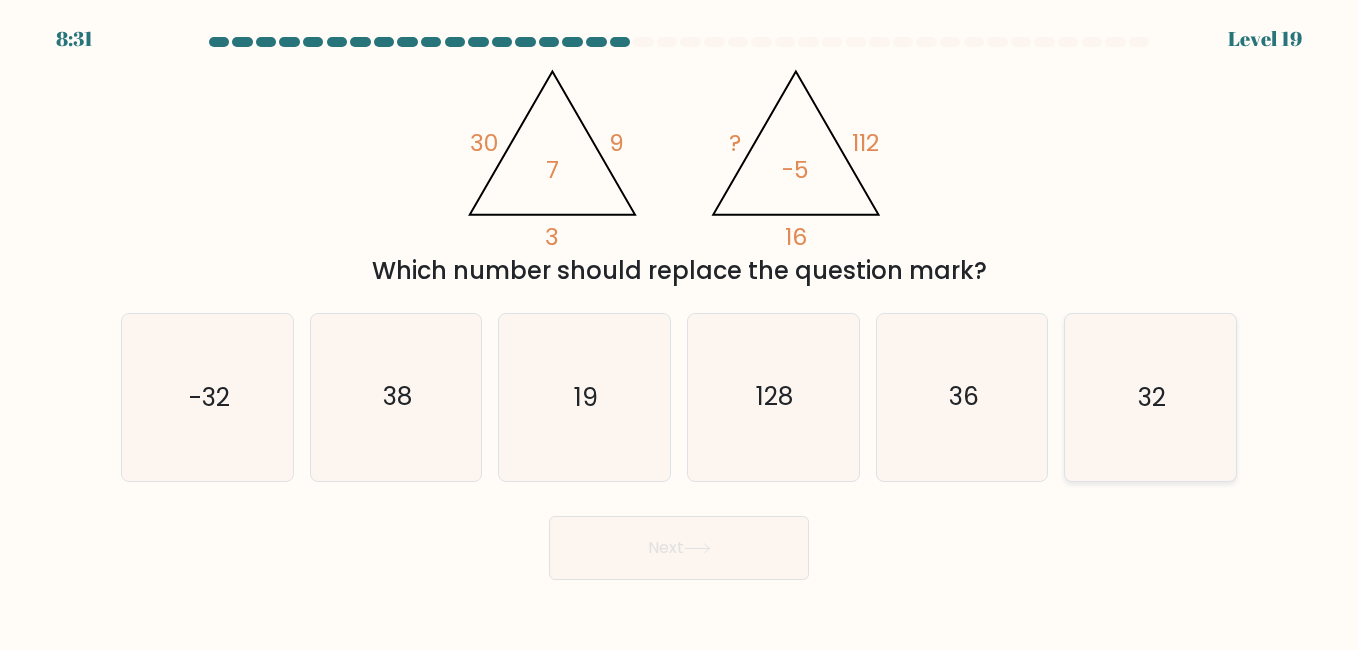 click on "32" at bounding box center [1152, 397] 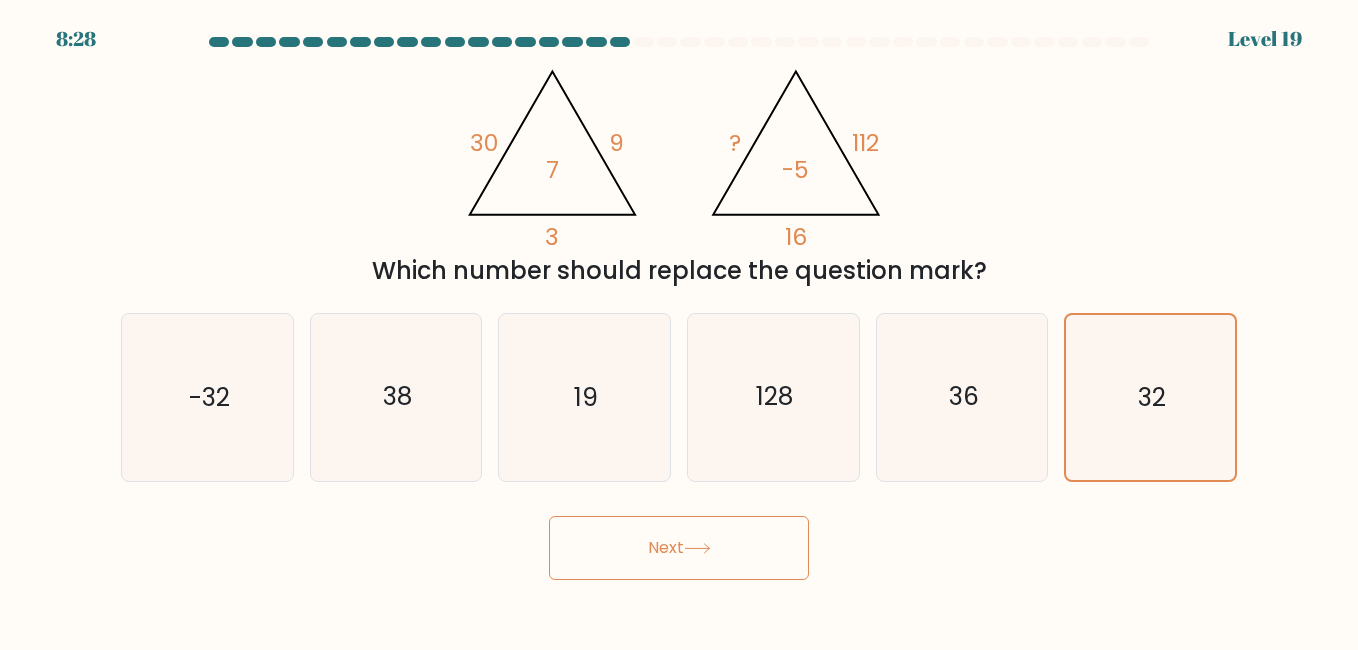 click on "Next" at bounding box center [679, 548] 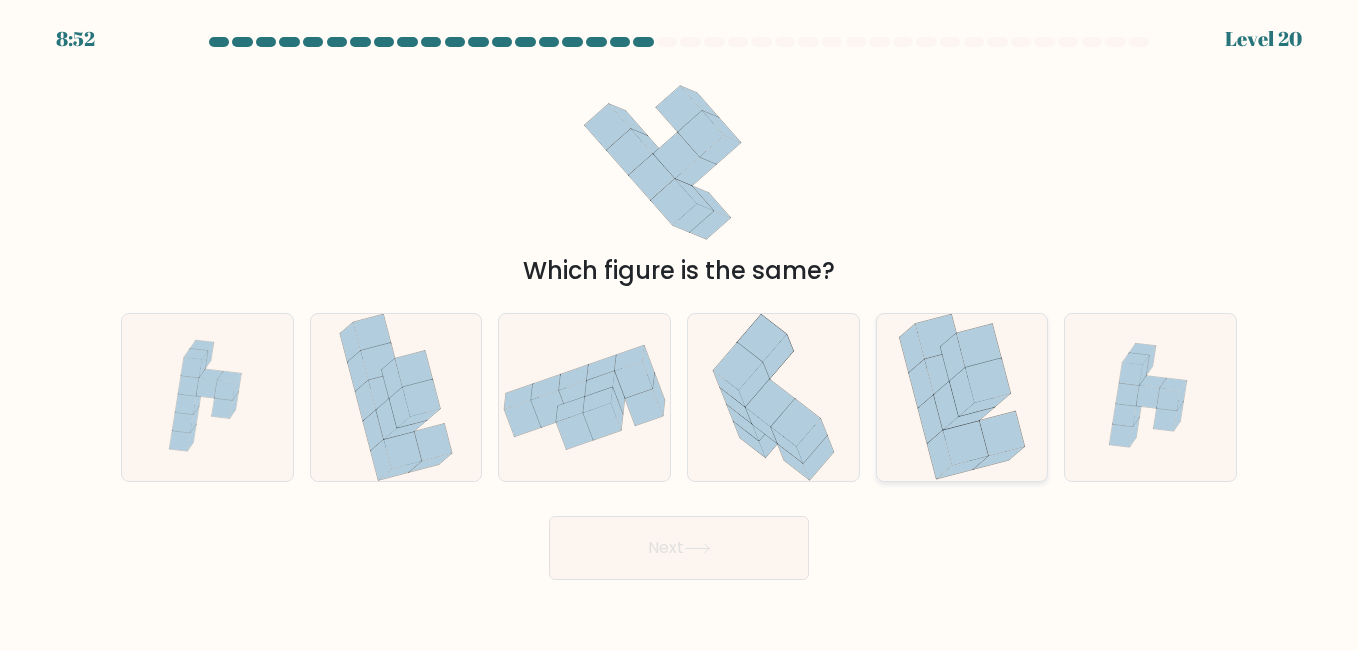 click at bounding box center (930, 420) 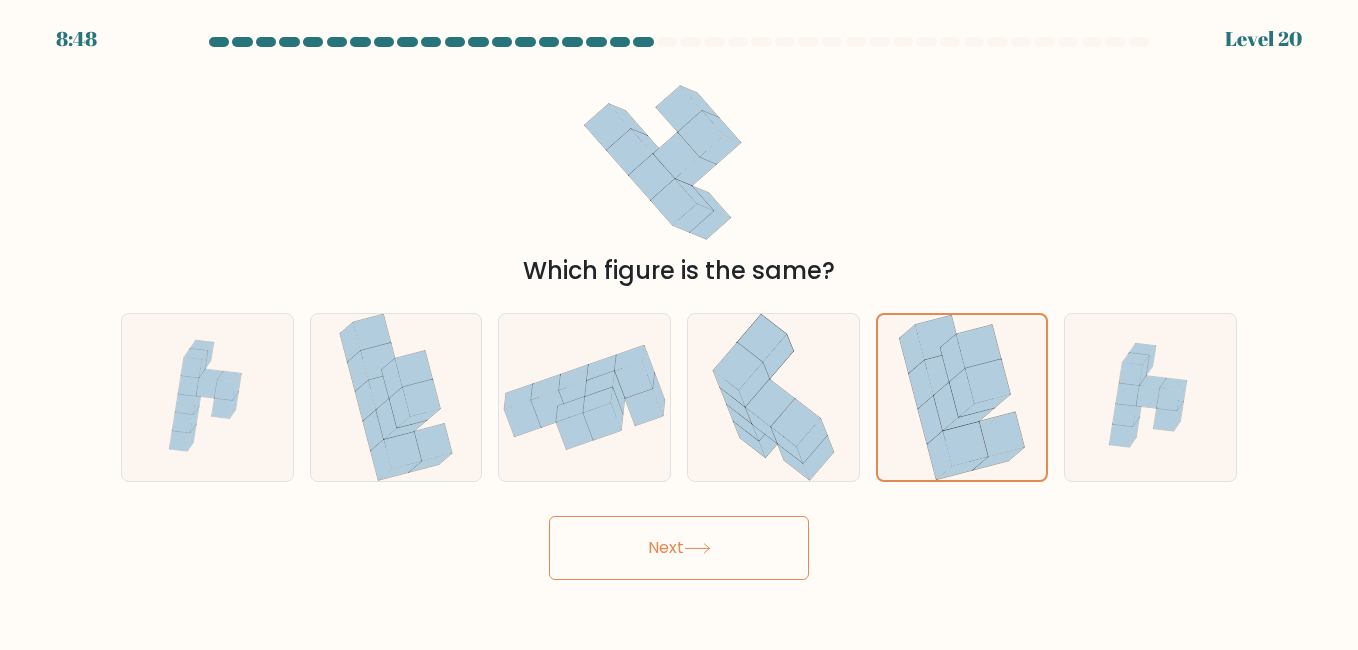 click on "Next" at bounding box center (679, 548) 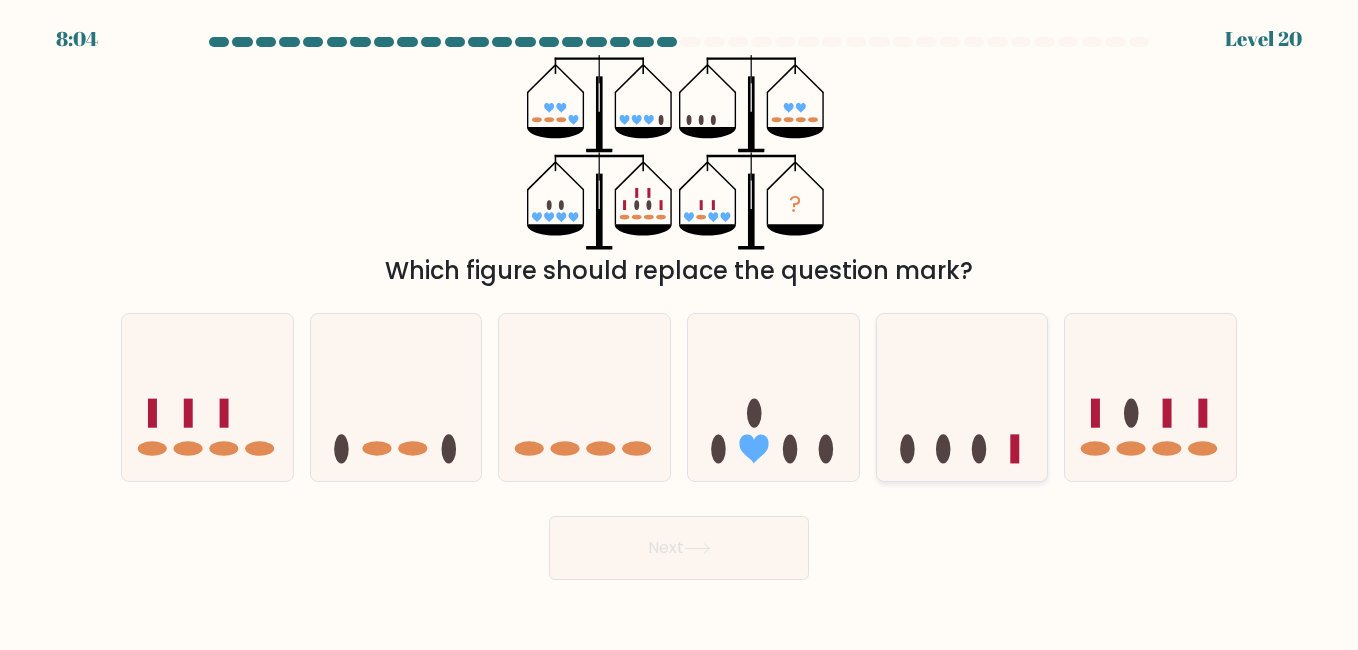 click at bounding box center [962, 397] 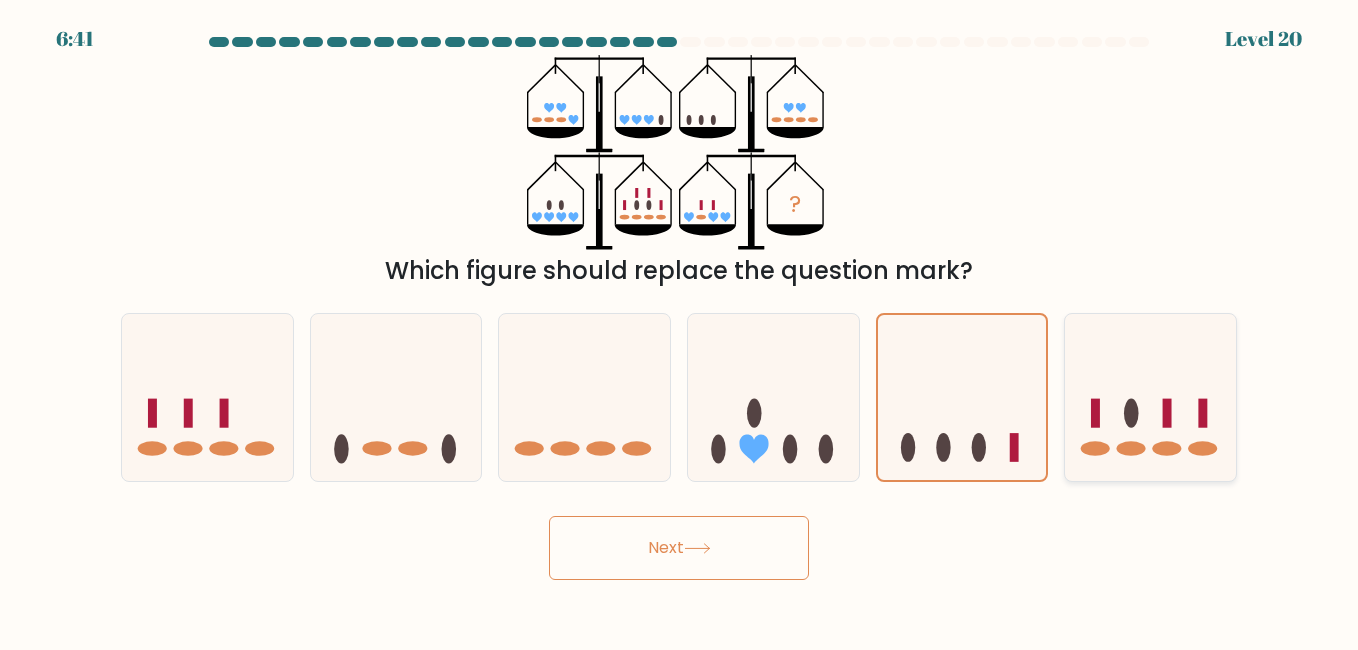 click at bounding box center [1150, 397] 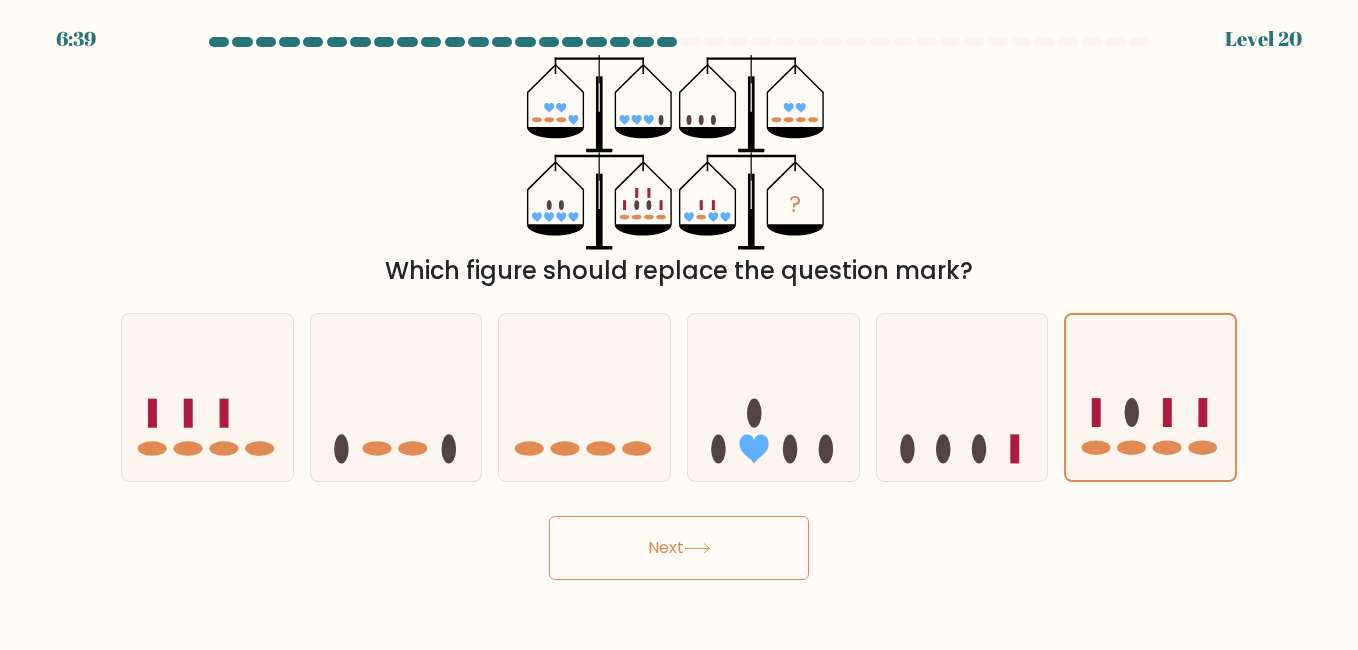 click on "Next" at bounding box center [679, 548] 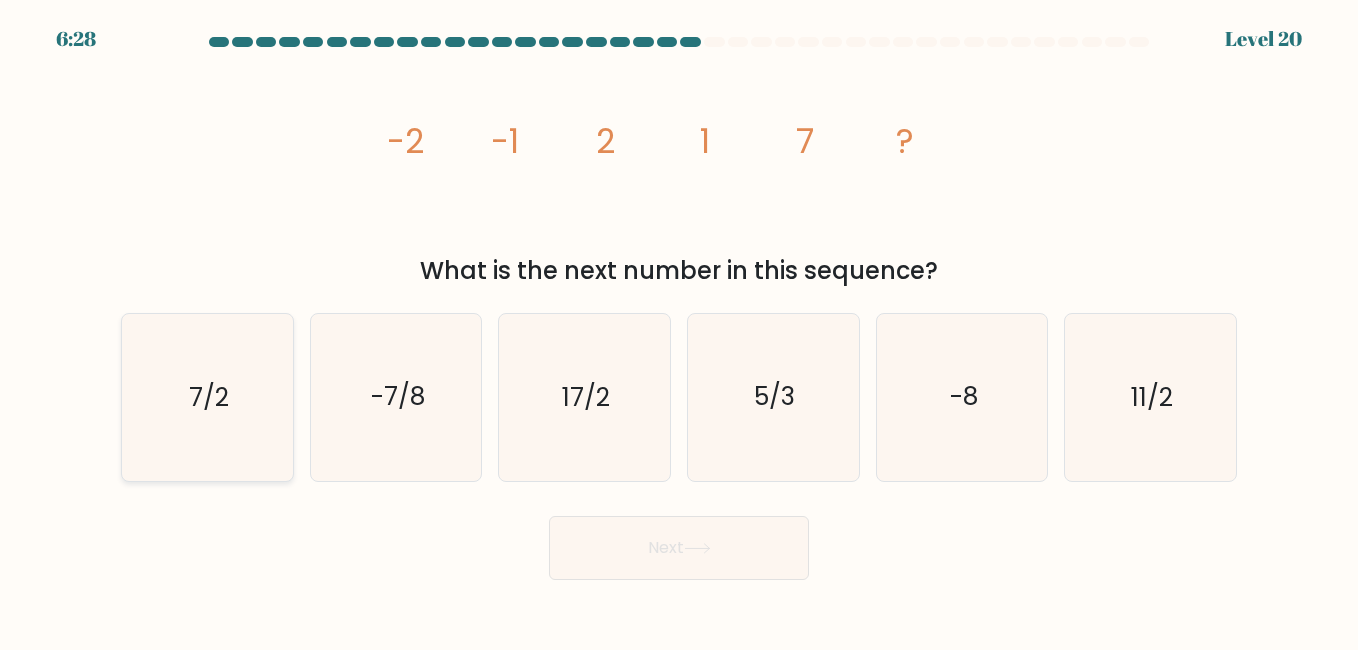 click on "7/2" at bounding box center (207, 397) 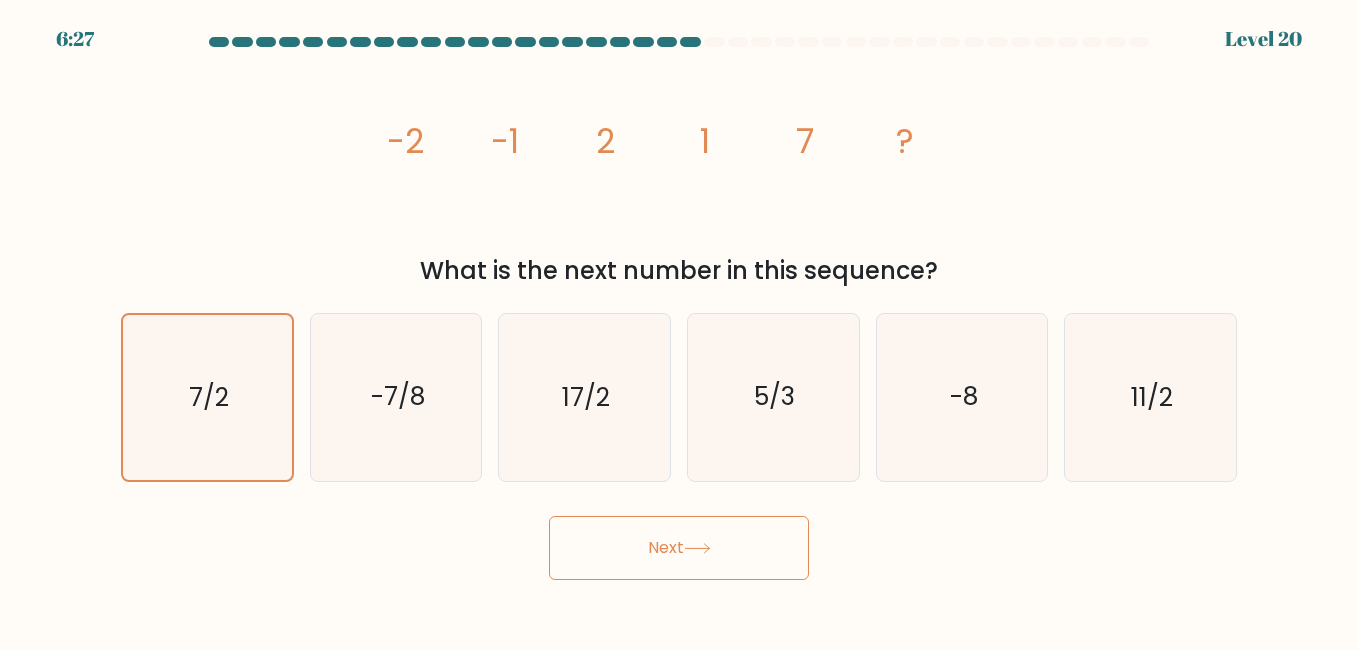 click at bounding box center (697, 548) 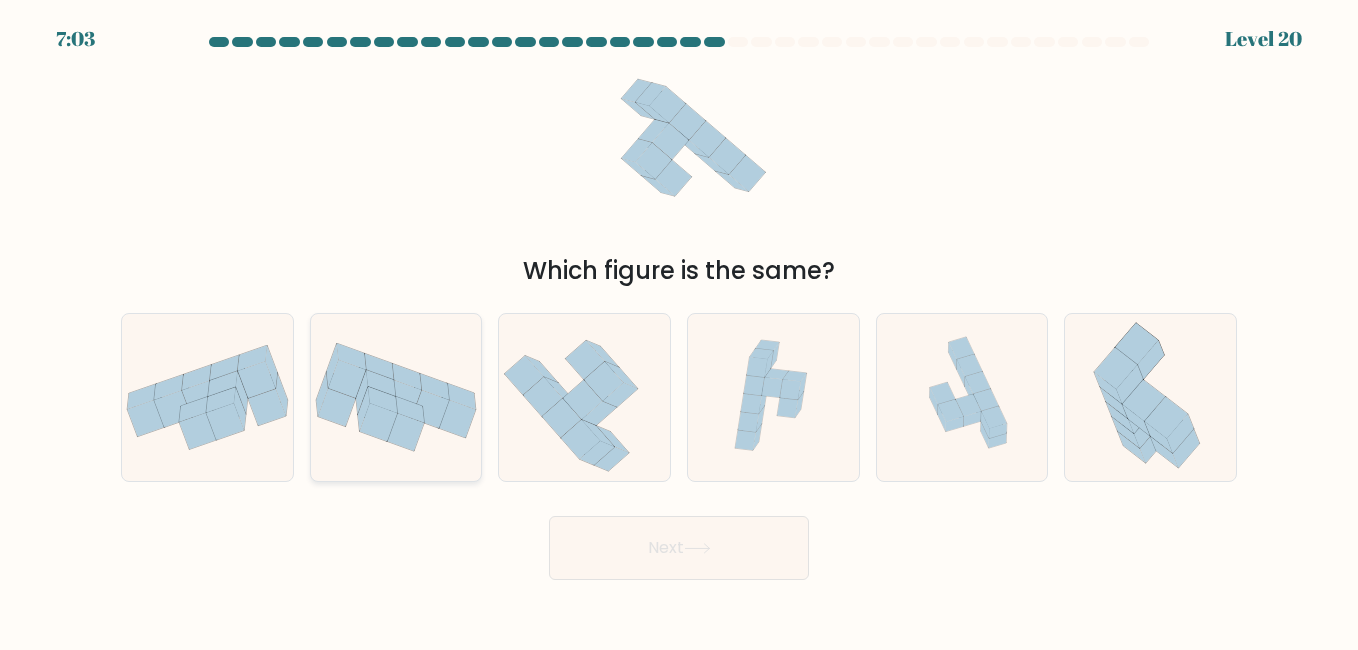 click at bounding box center (406, 432) 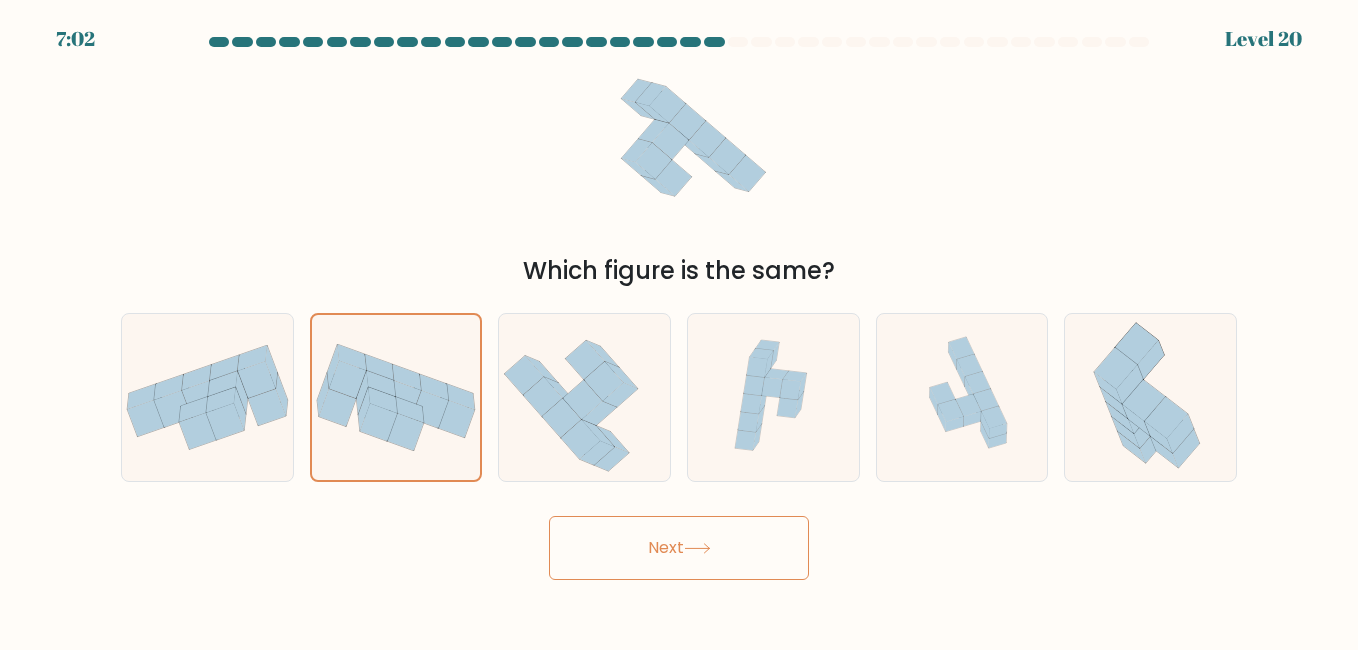 click on "Next" at bounding box center [679, 548] 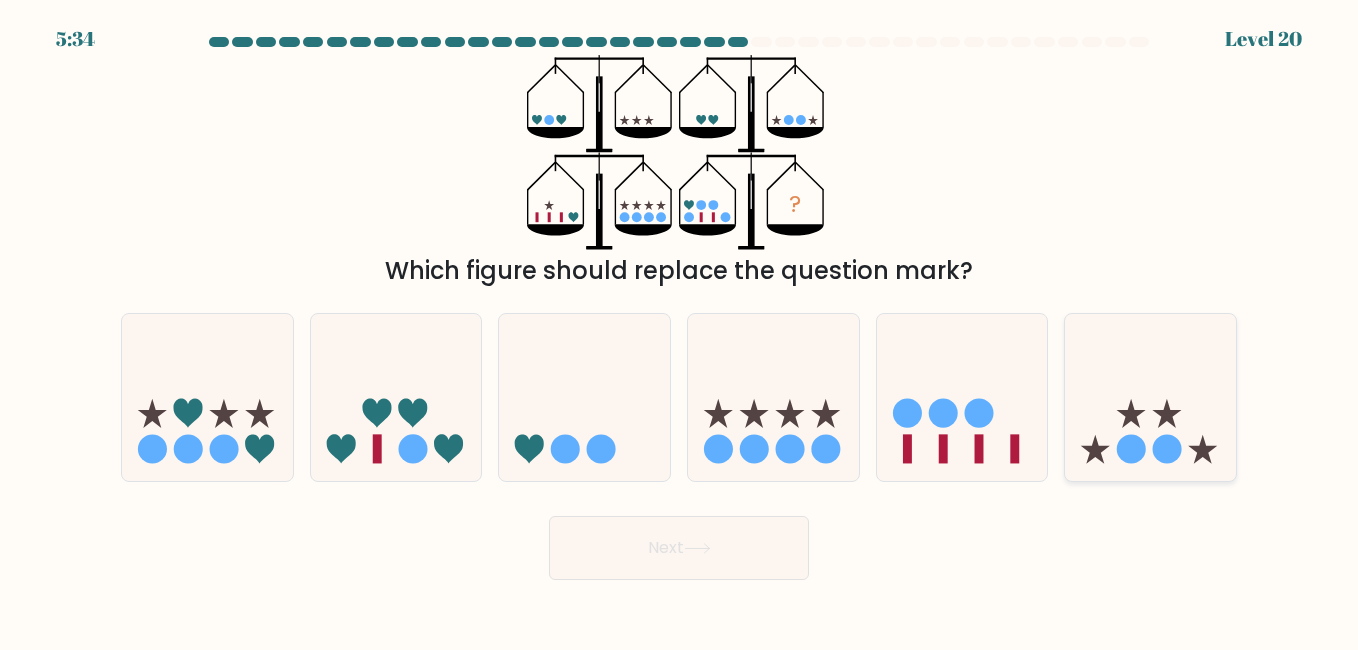 click at bounding box center [1150, 397] 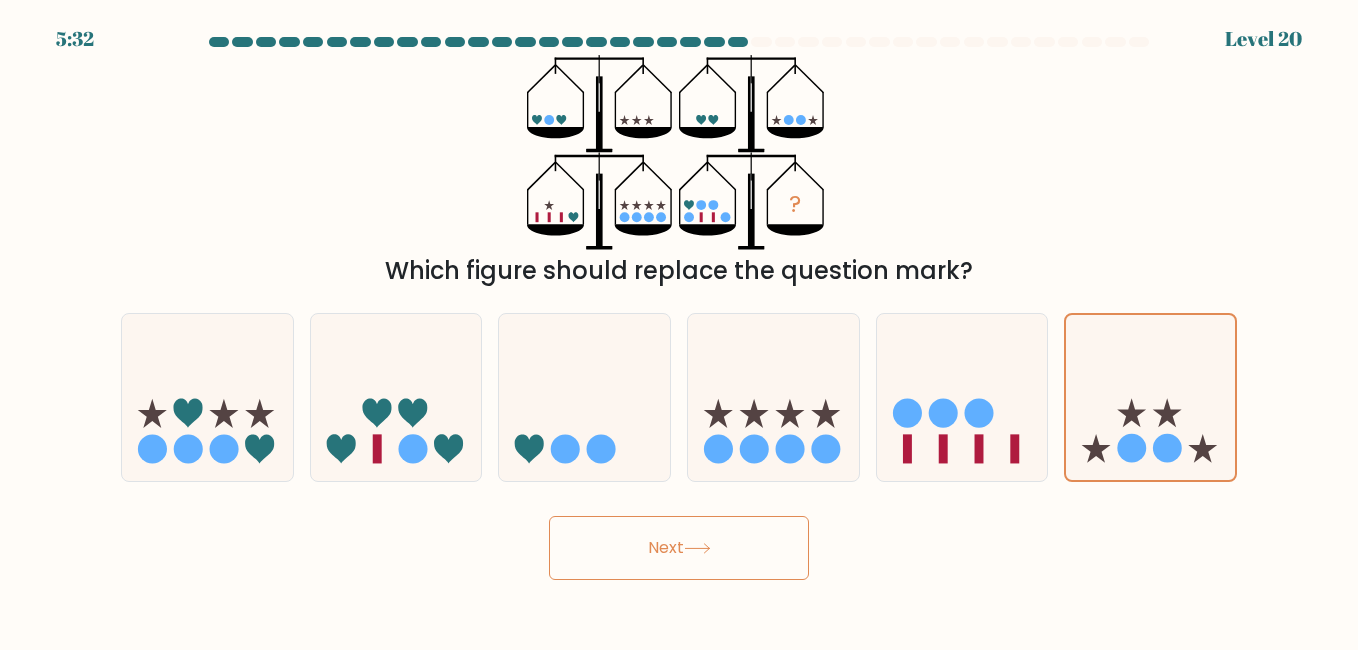 click on "Next" at bounding box center (679, 548) 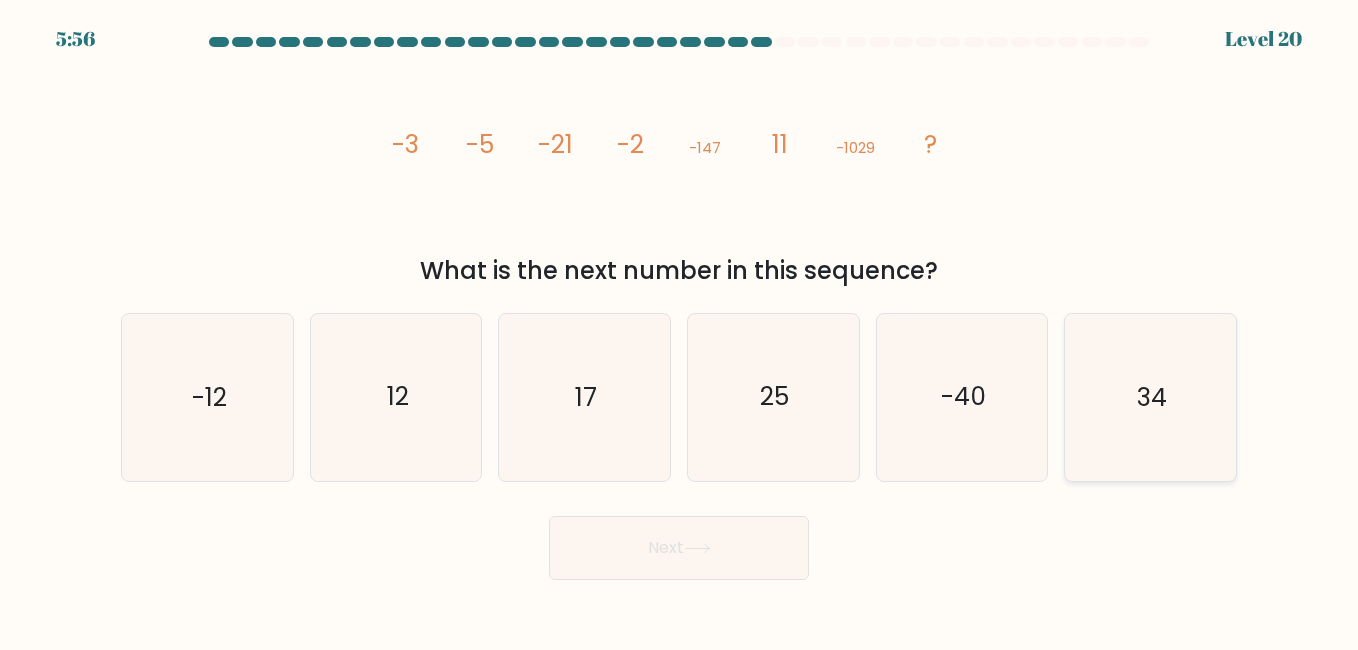 click on "34" at bounding box center [1150, 397] 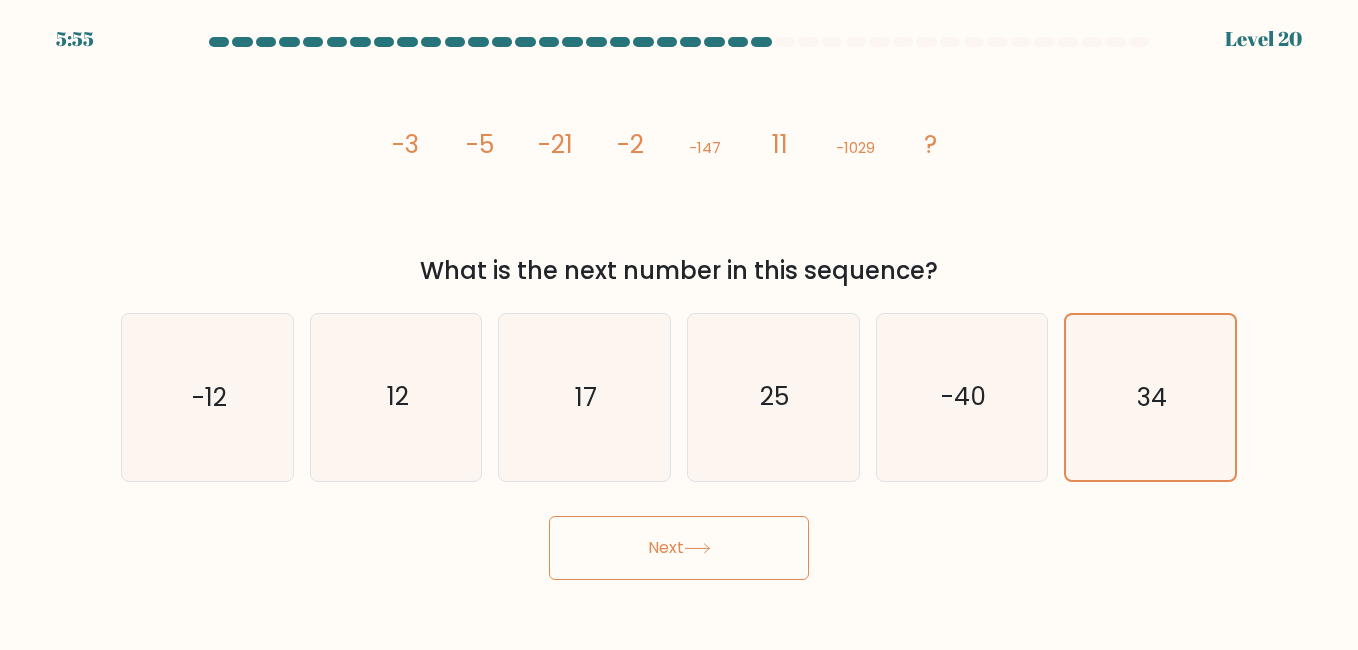 click on "Next" at bounding box center [679, 548] 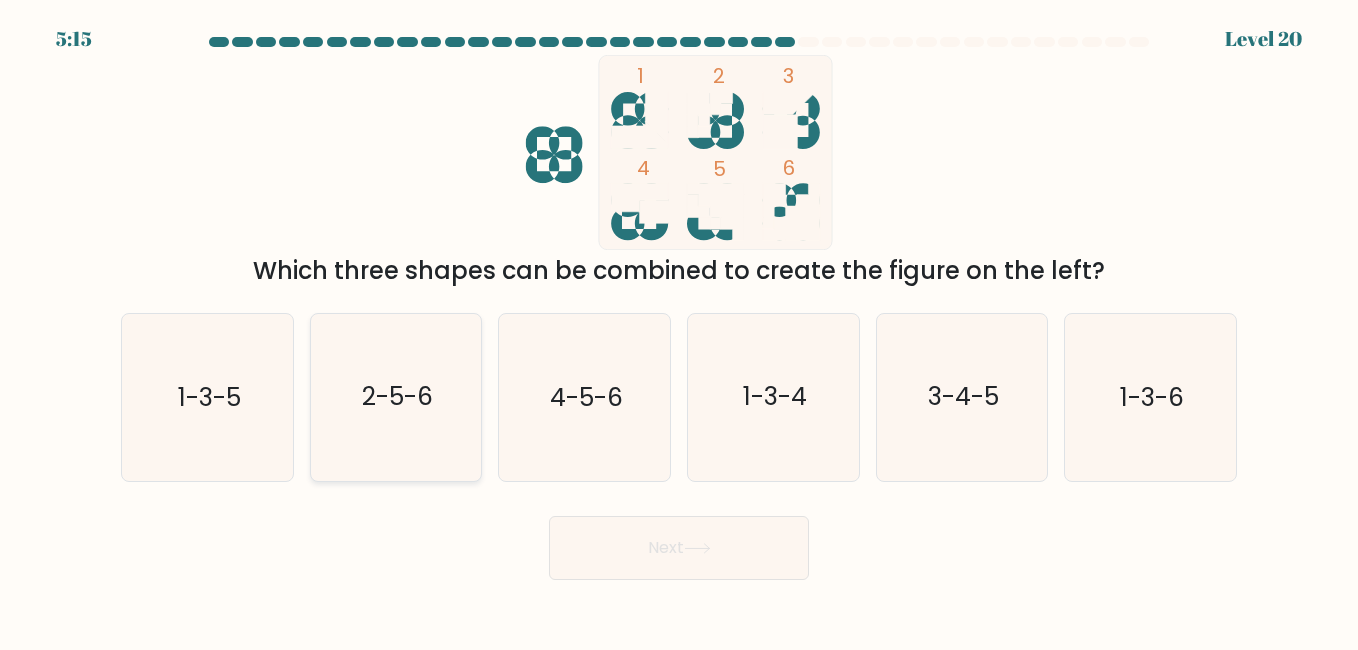 click on "2-5-6" at bounding box center (396, 397) 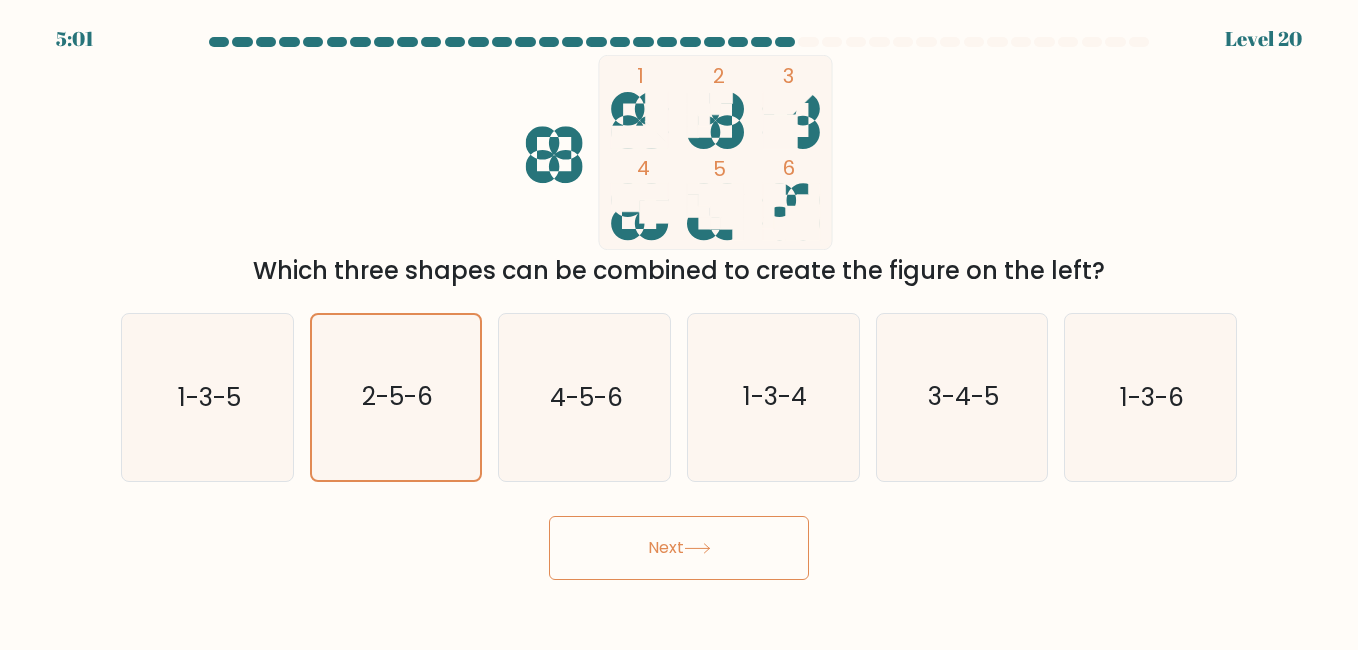 click on "Next" at bounding box center [679, 543] 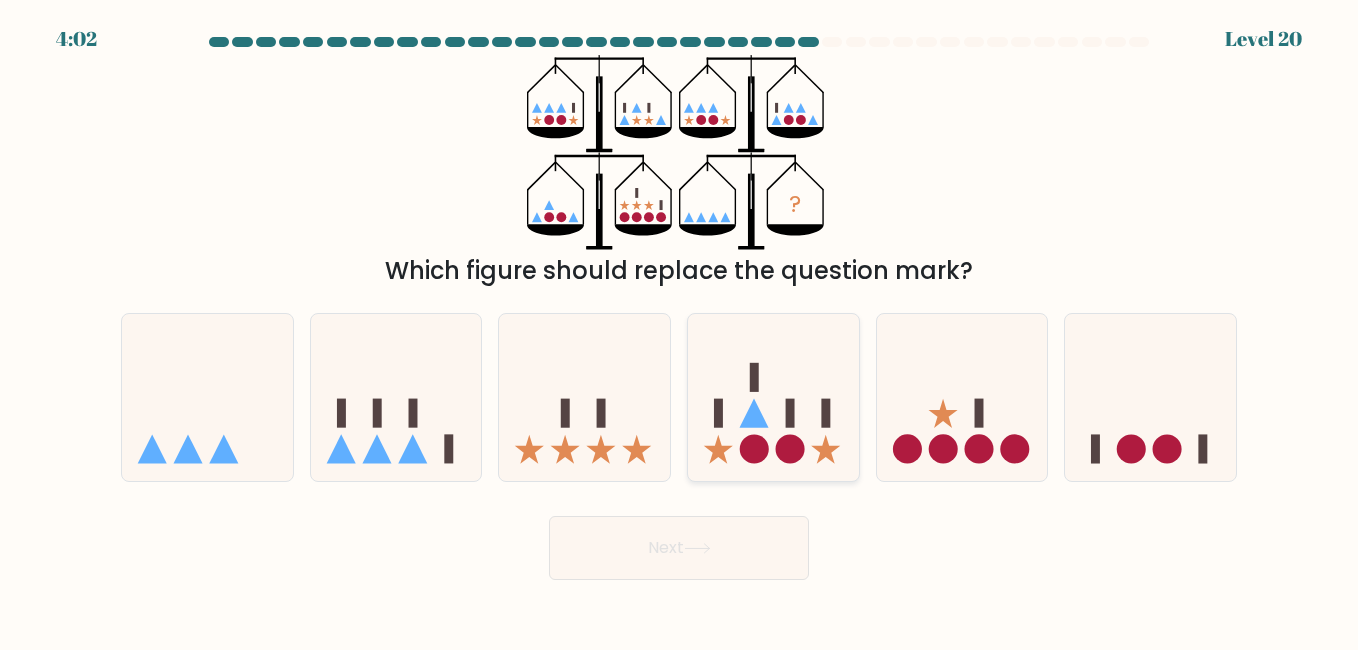 click at bounding box center (773, 397) 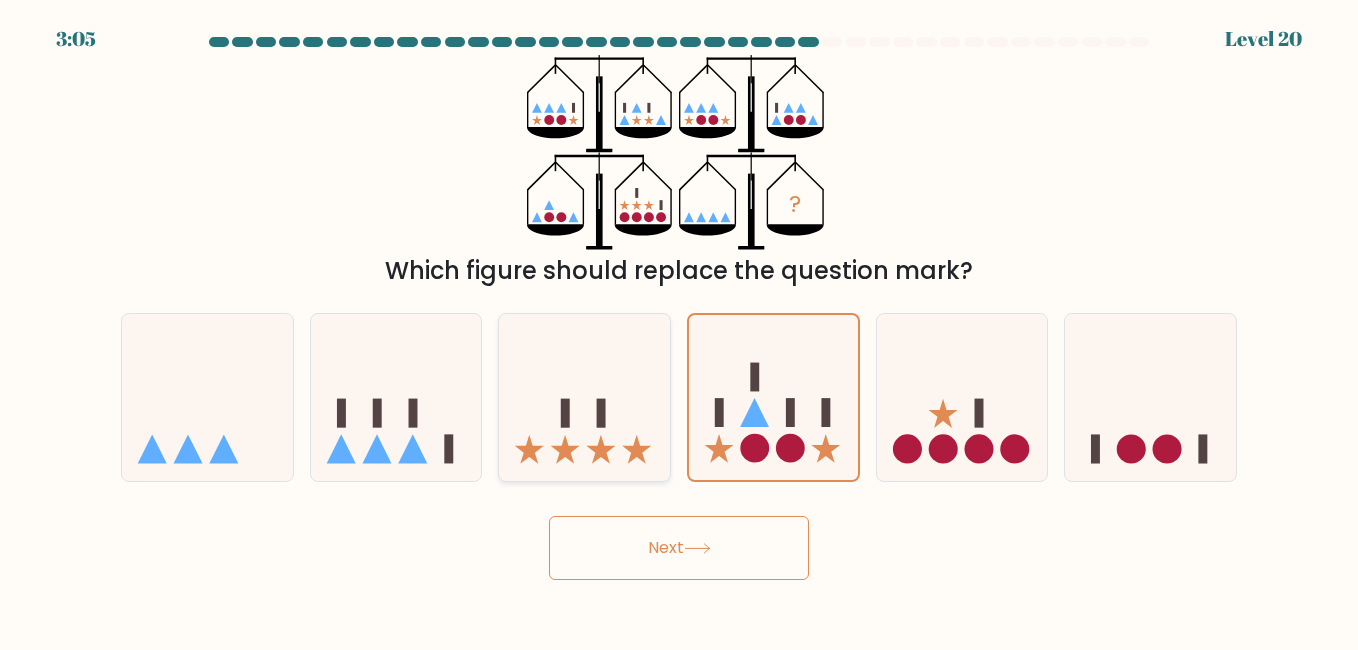 click at bounding box center (584, 397) 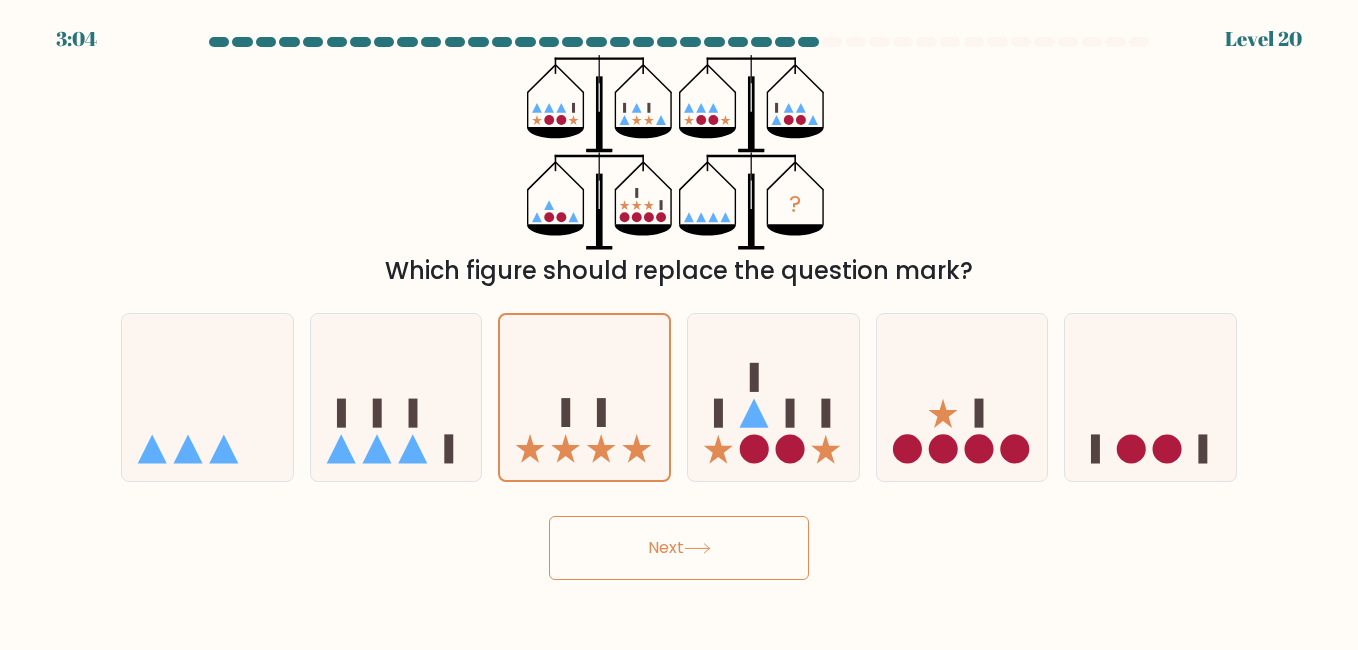 click on "Next" at bounding box center (679, 548) 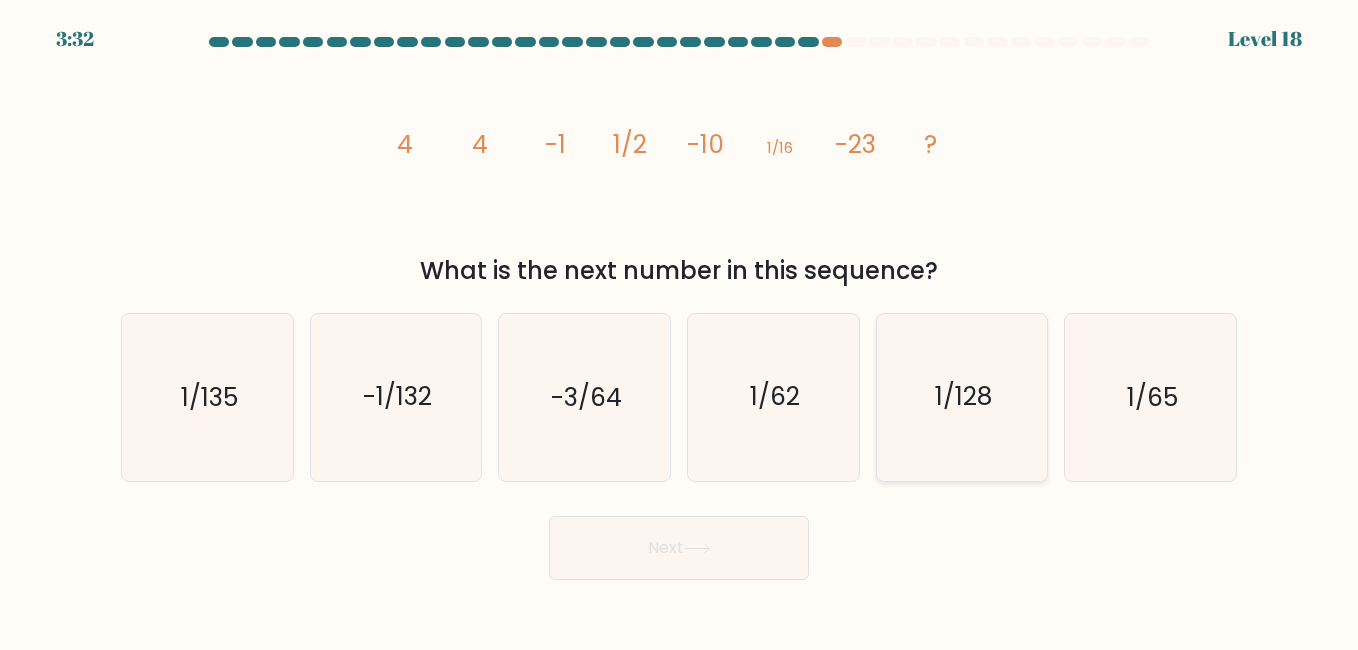 click on "1/128" at bounding box center [962, 397] 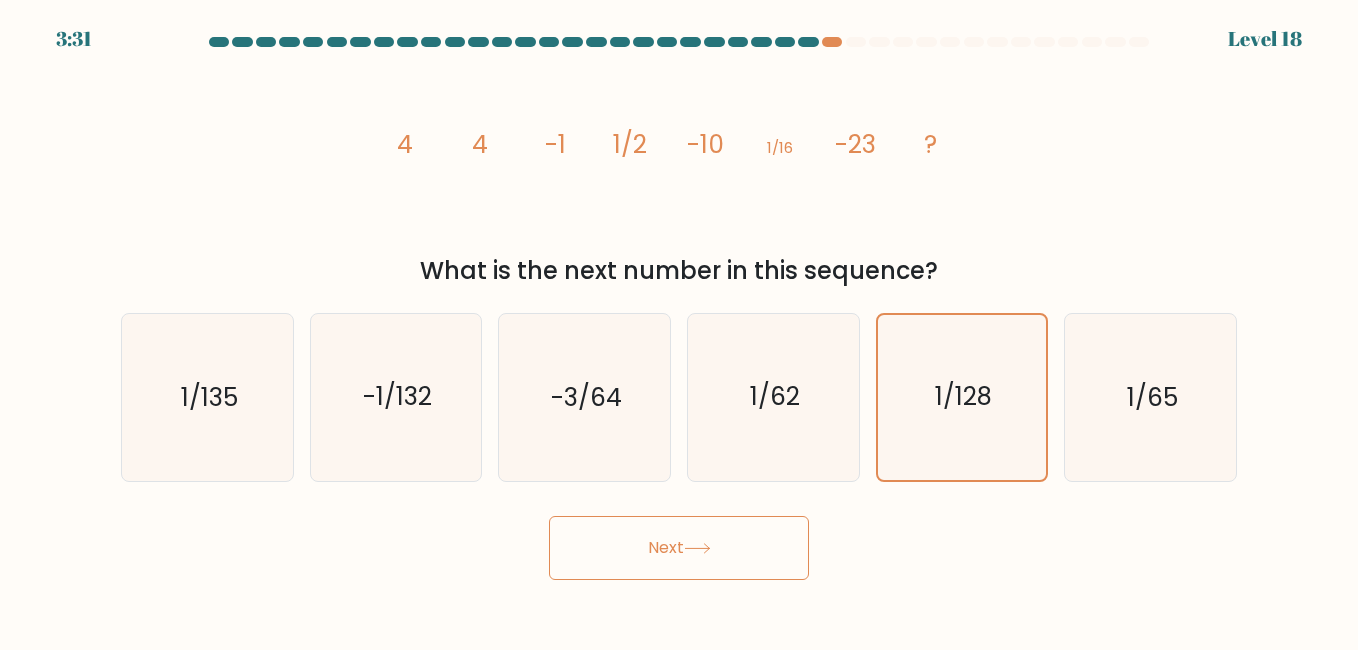 click on "Next" at bounding box center (679, 548) 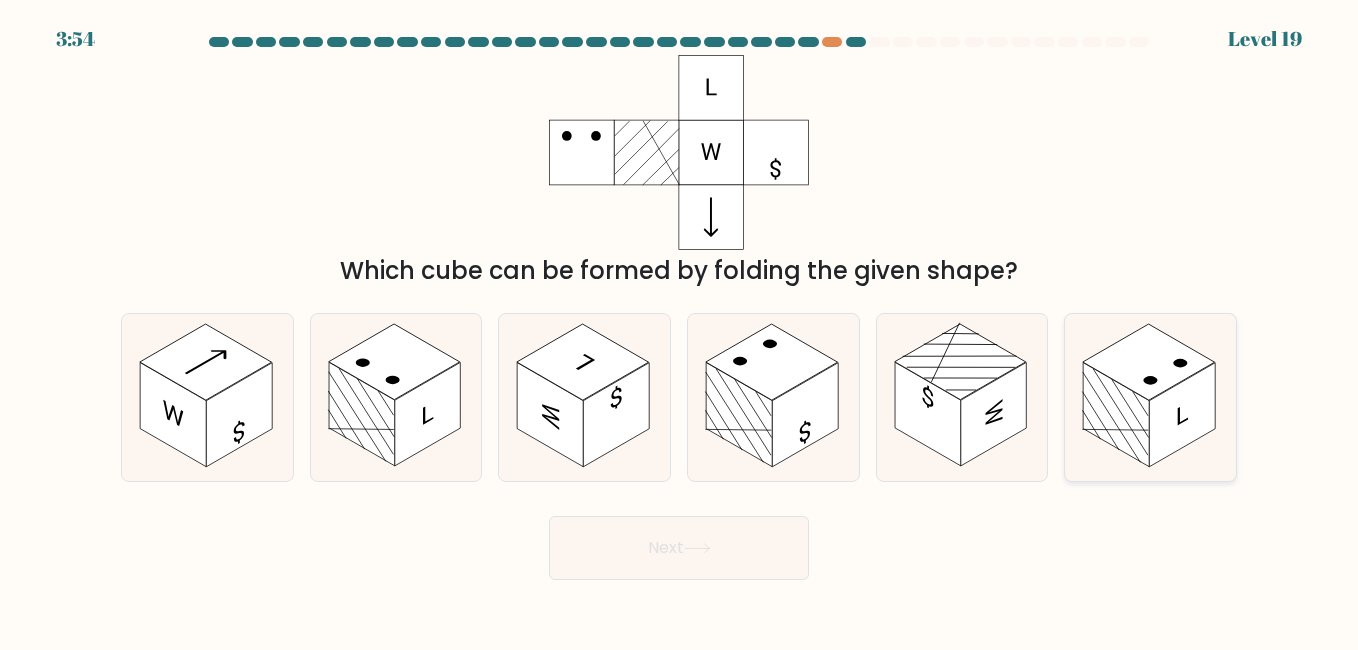 click at bounding box center [1116, 415] 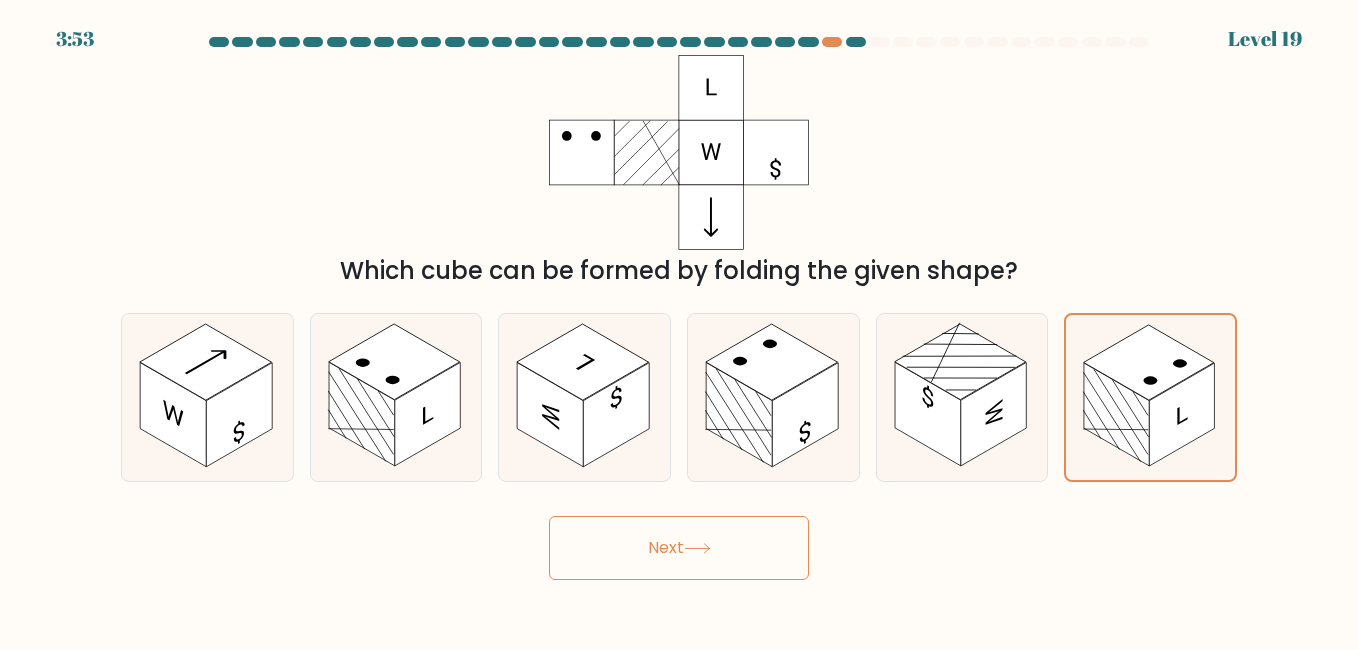 click on "Next" at bounding box center (679, 548) 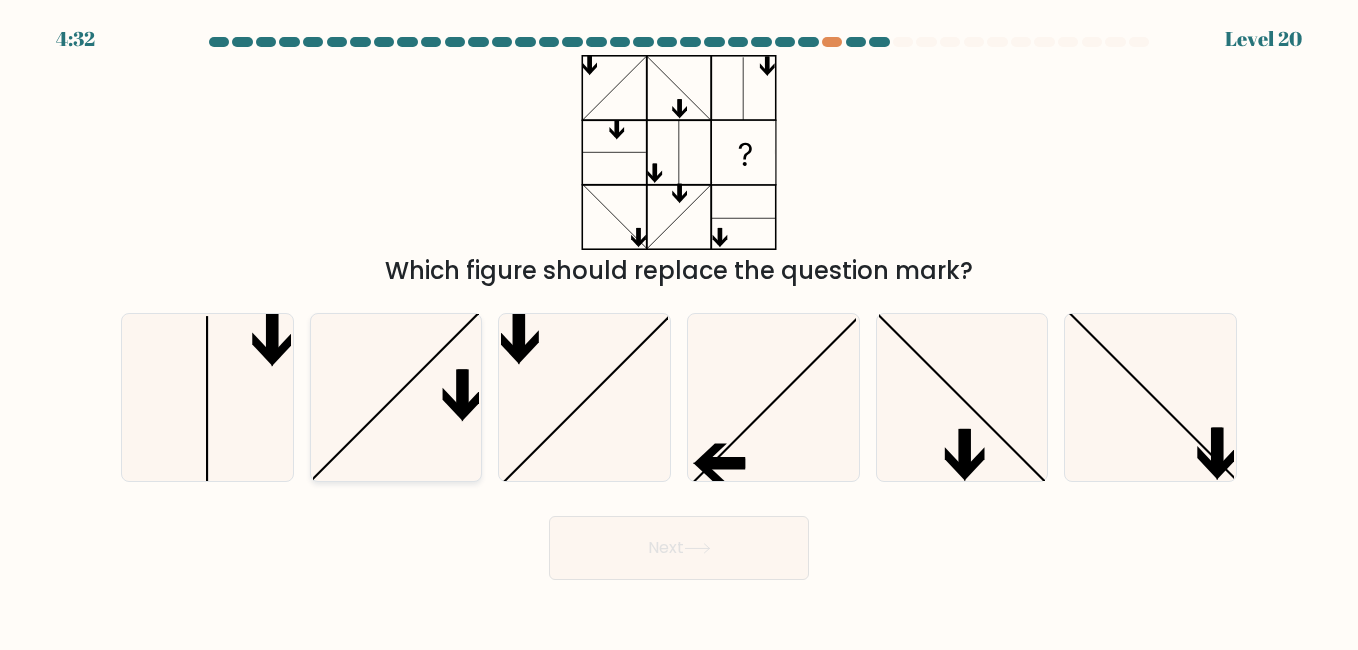 click at bounding box center (396, 397) 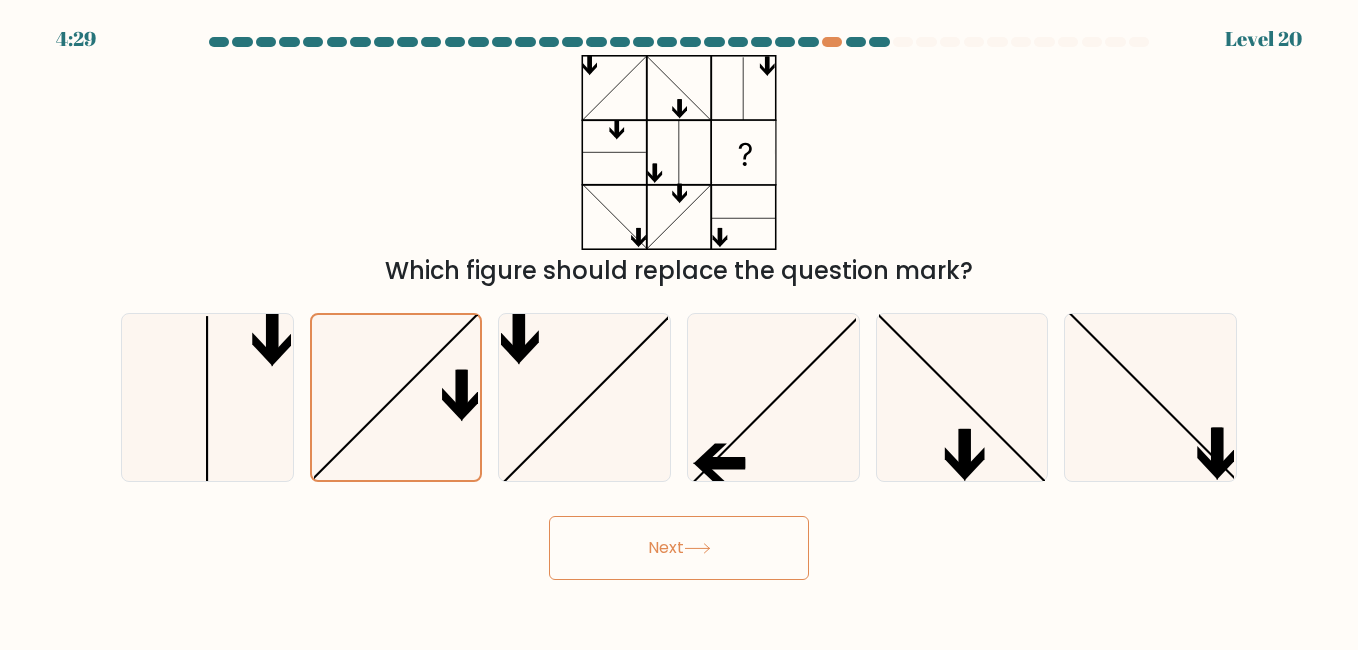 click on "Next" at bounding box center (679, 548) 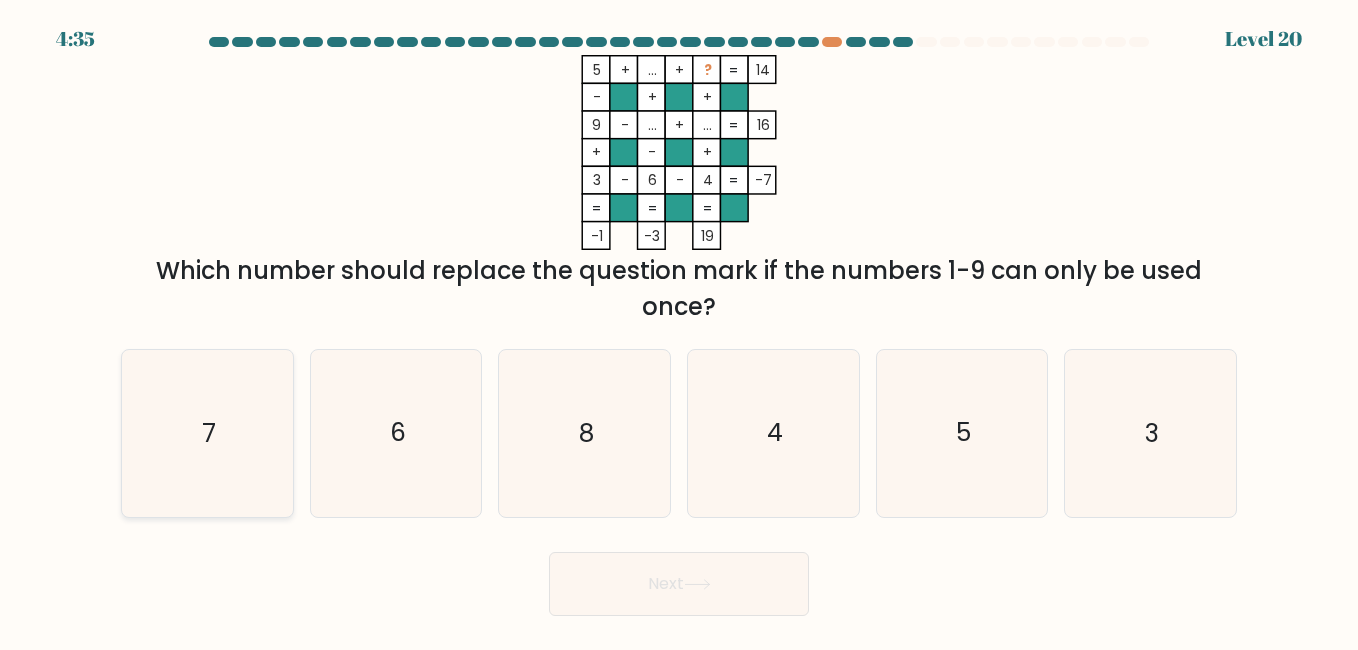 click on "7" at bounding box center (207, 433) 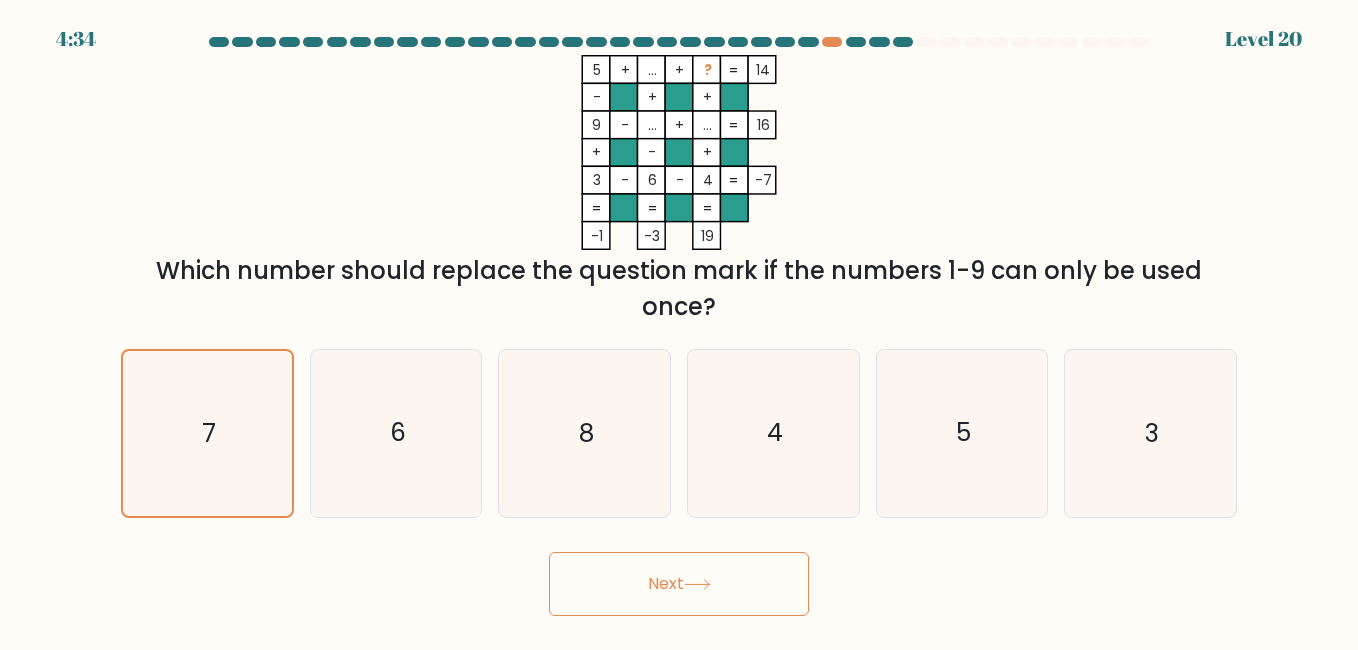 click on "Next" at bounding box center [679, 584] 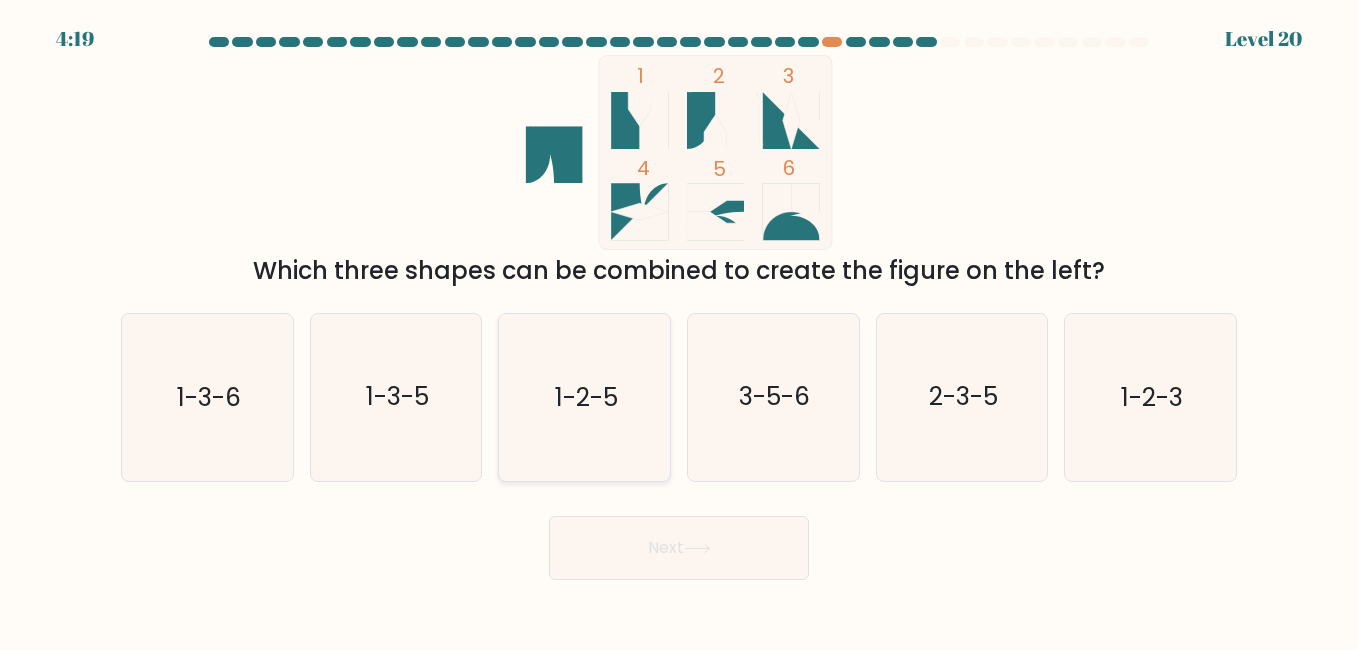 click on "1-2-5" at bounding box center (584, 397) 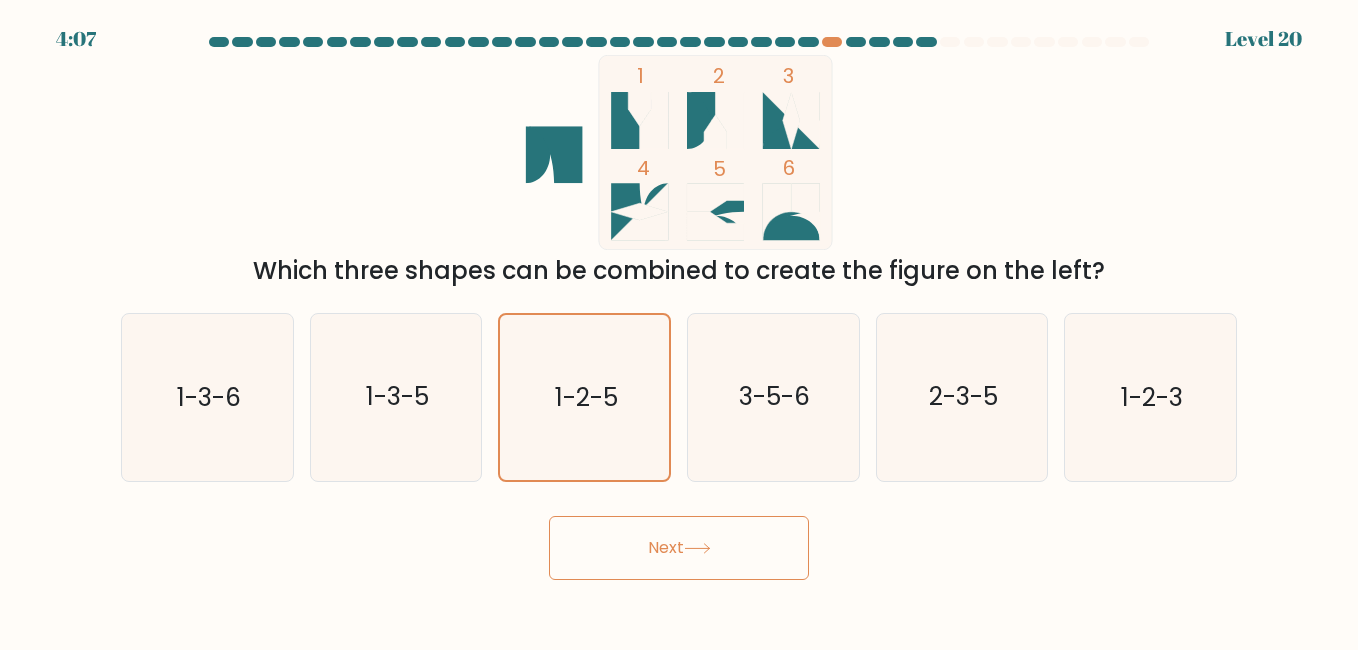 click on "Next" at bounding box center [679, 548] 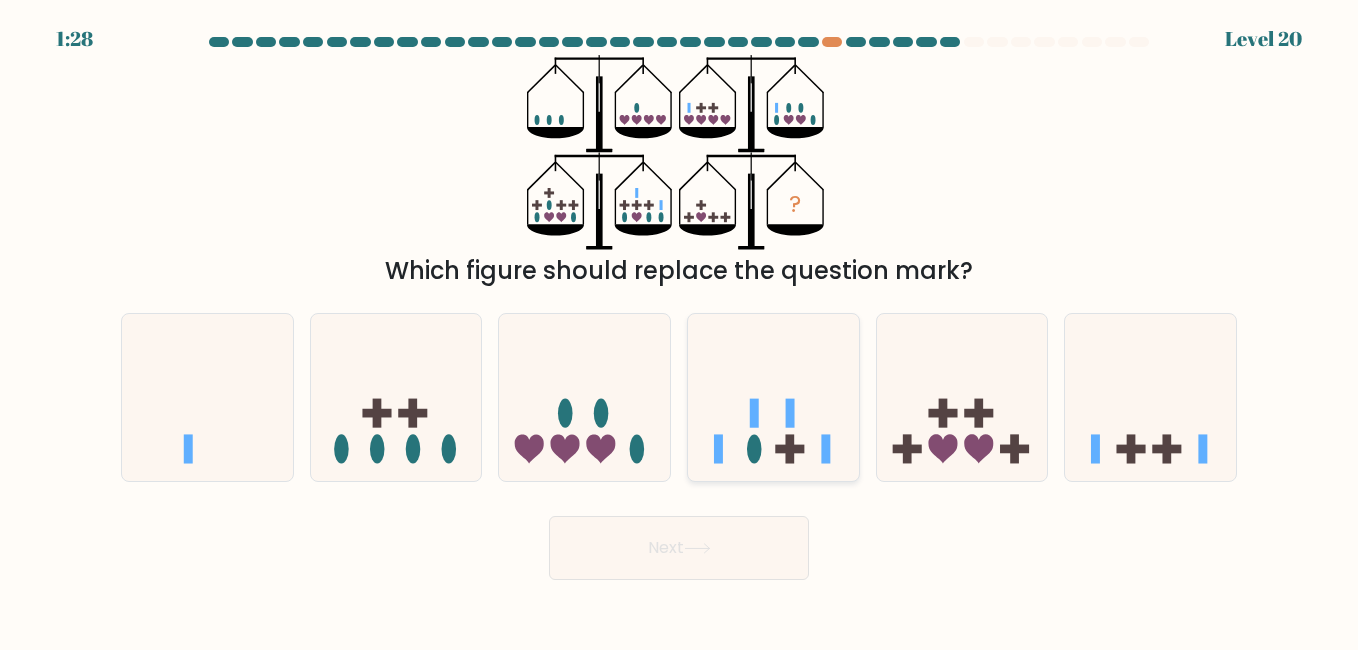 click at bounding box center (773, 397) 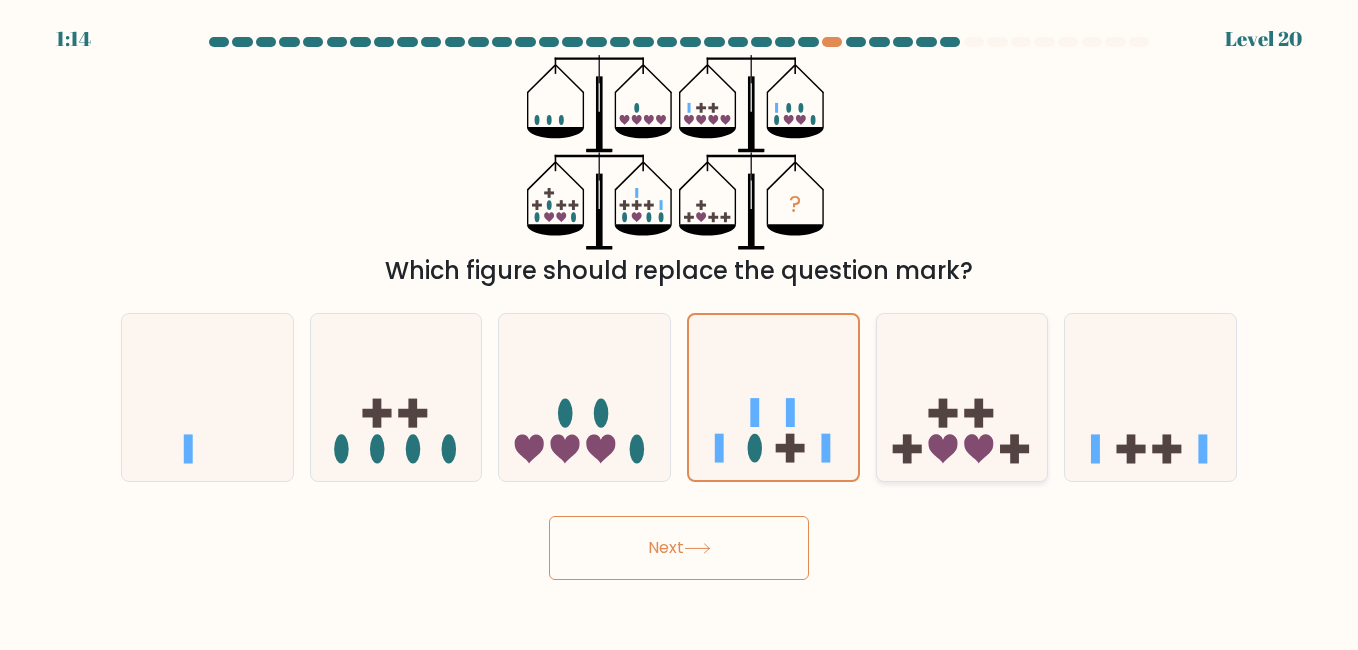 click at bounding box center [962, 397] 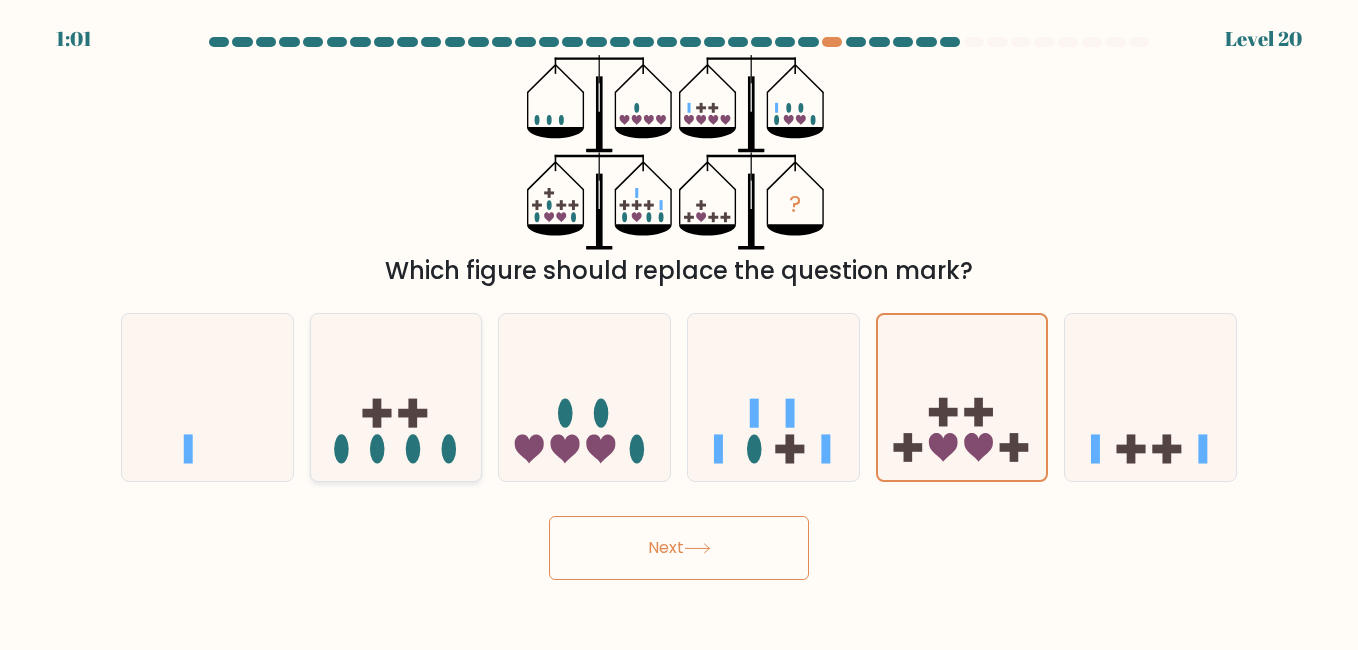 click at bounding box center [377, 448] 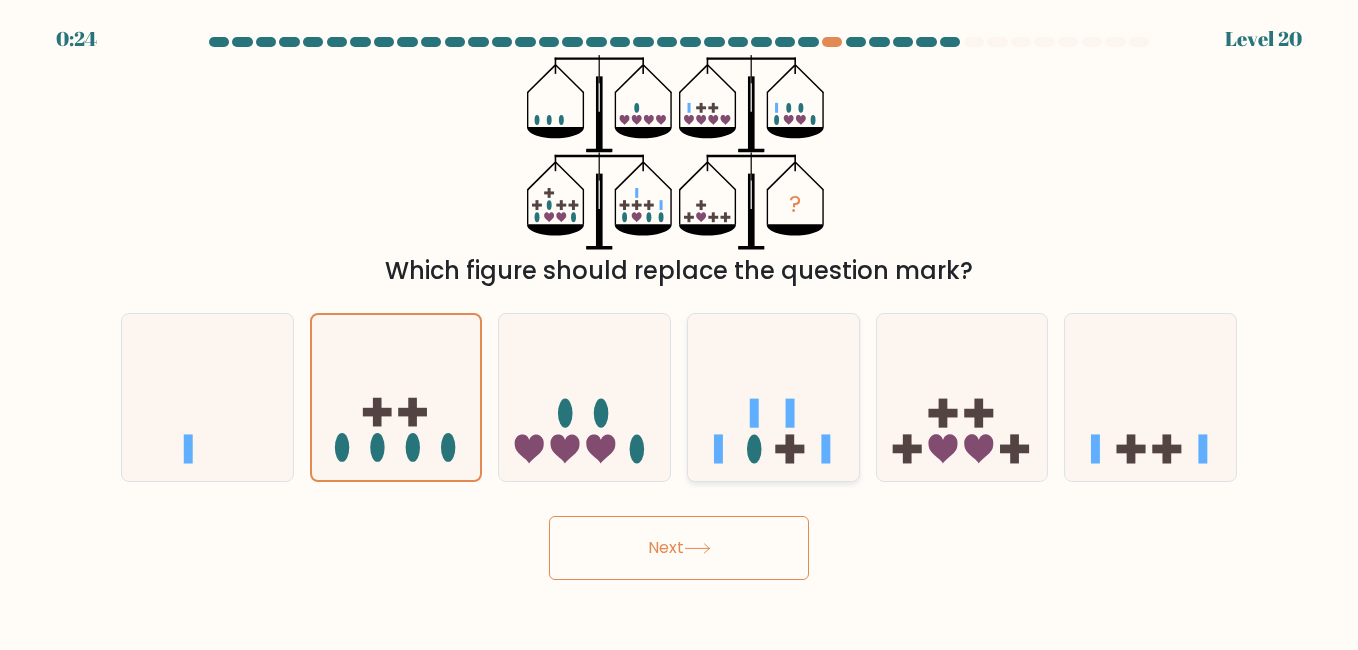 click at bounding box center [773, 397] 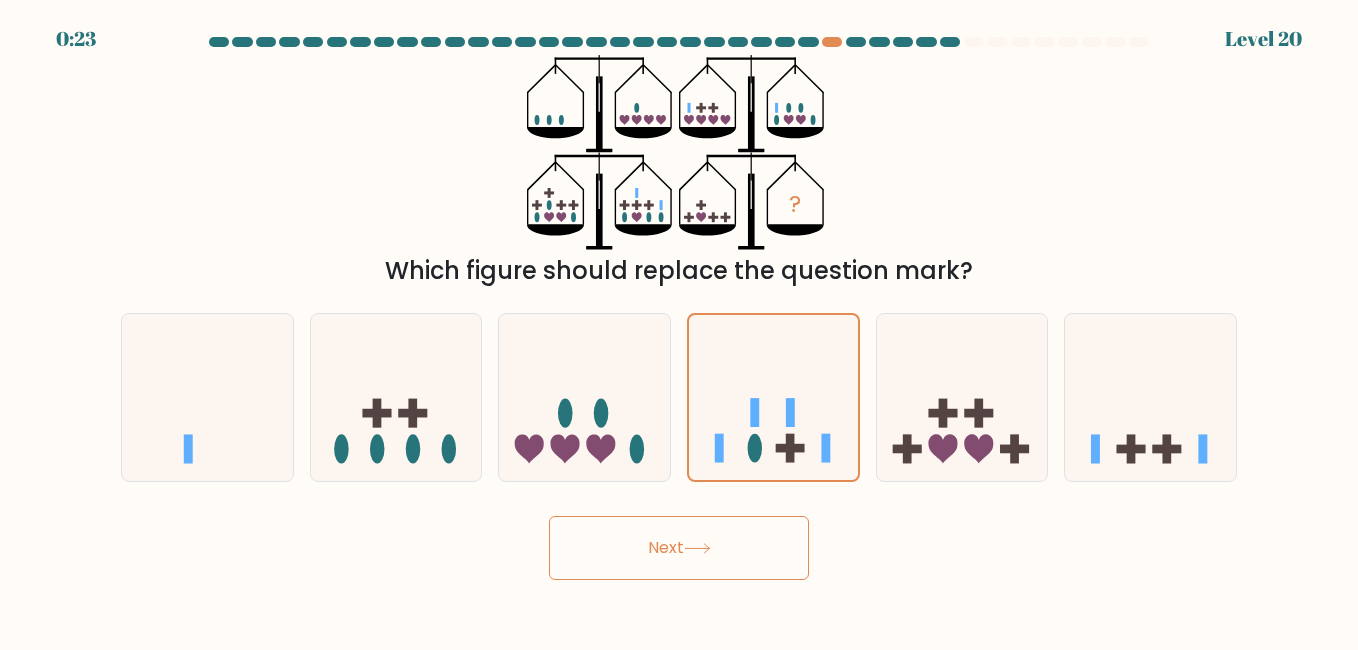 click on "Next" at bounding box center (679, 548) 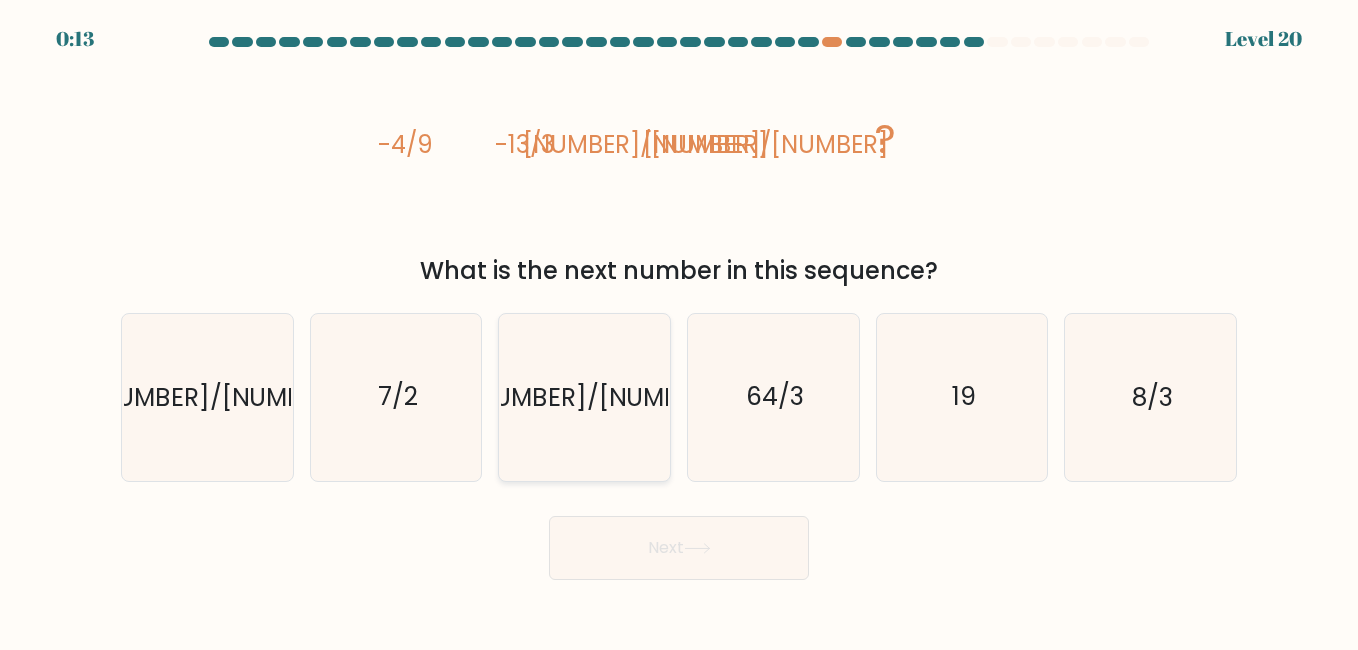 click on "-20/3" at bounding box center (586, 397) 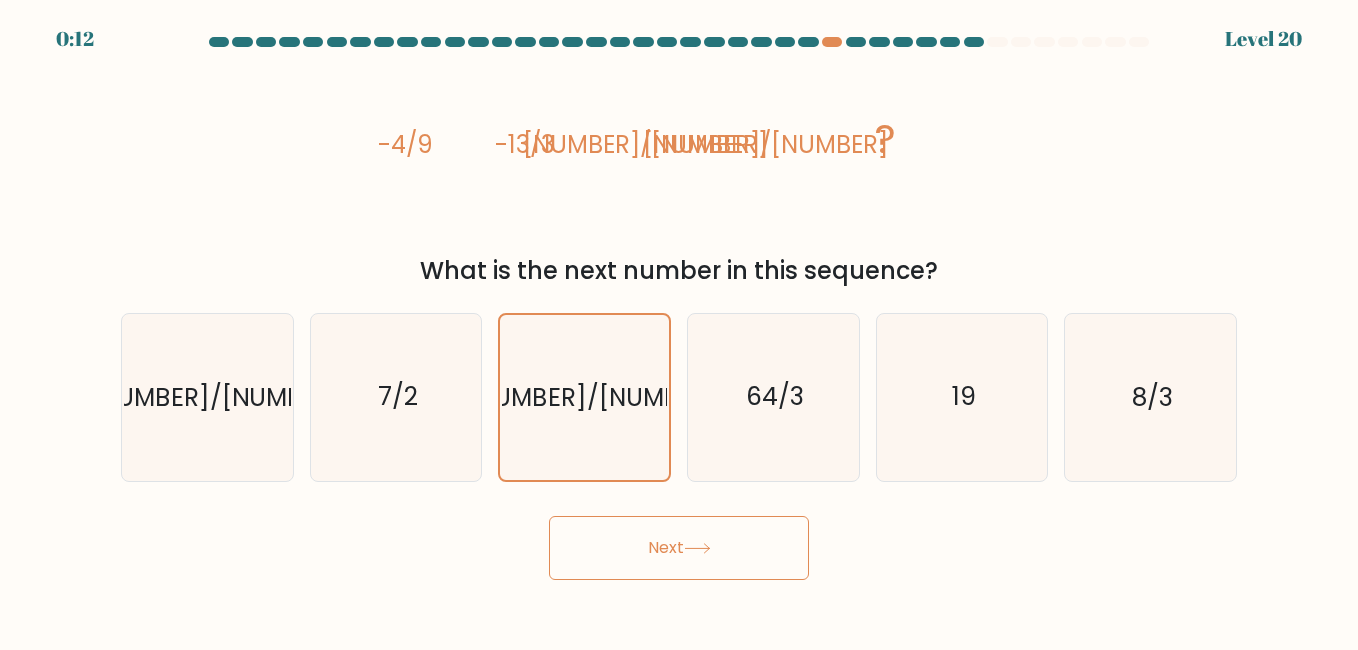 click on "Next" at bounding box center [679, 548] 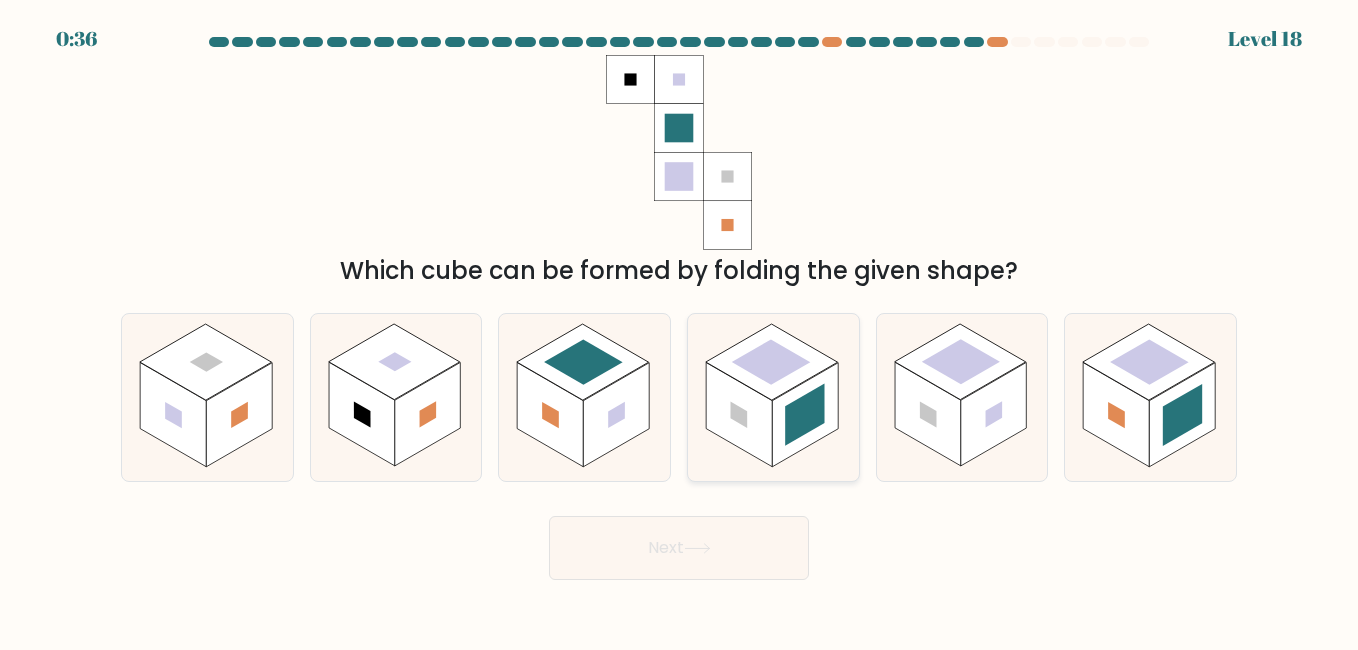click at bounding box center [805, 415] 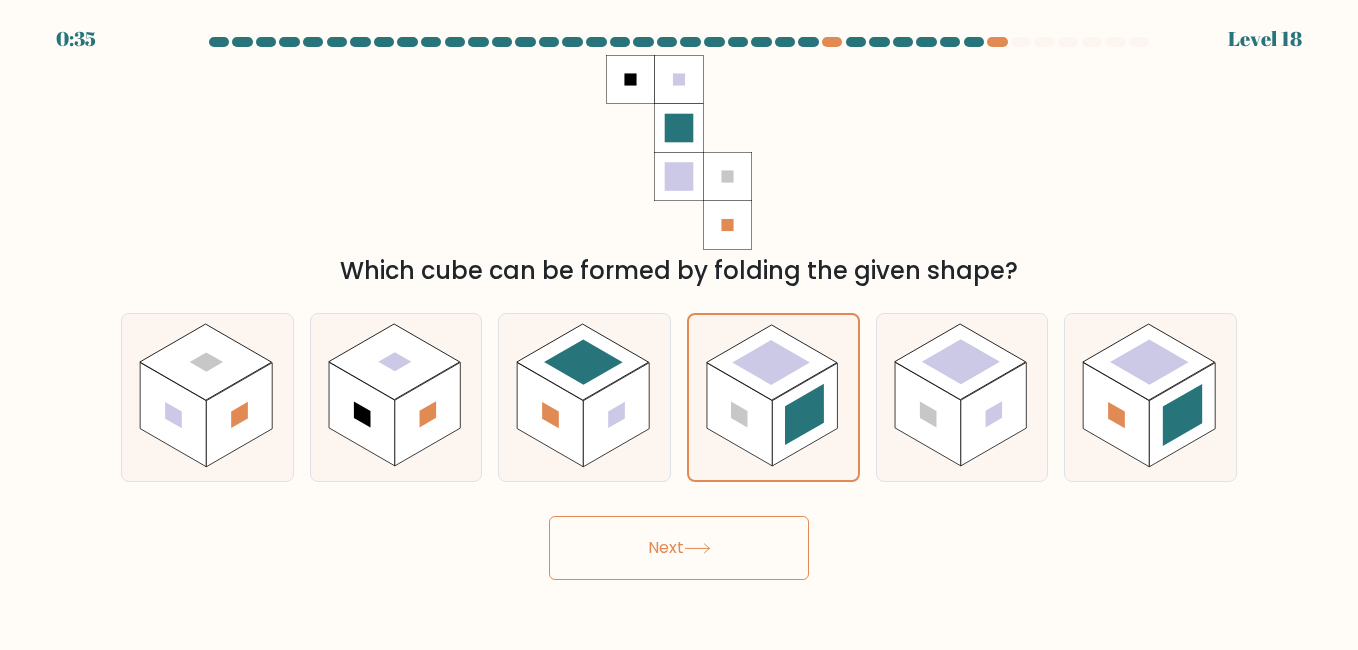 click on "Next" at bounding box center [679, 548] 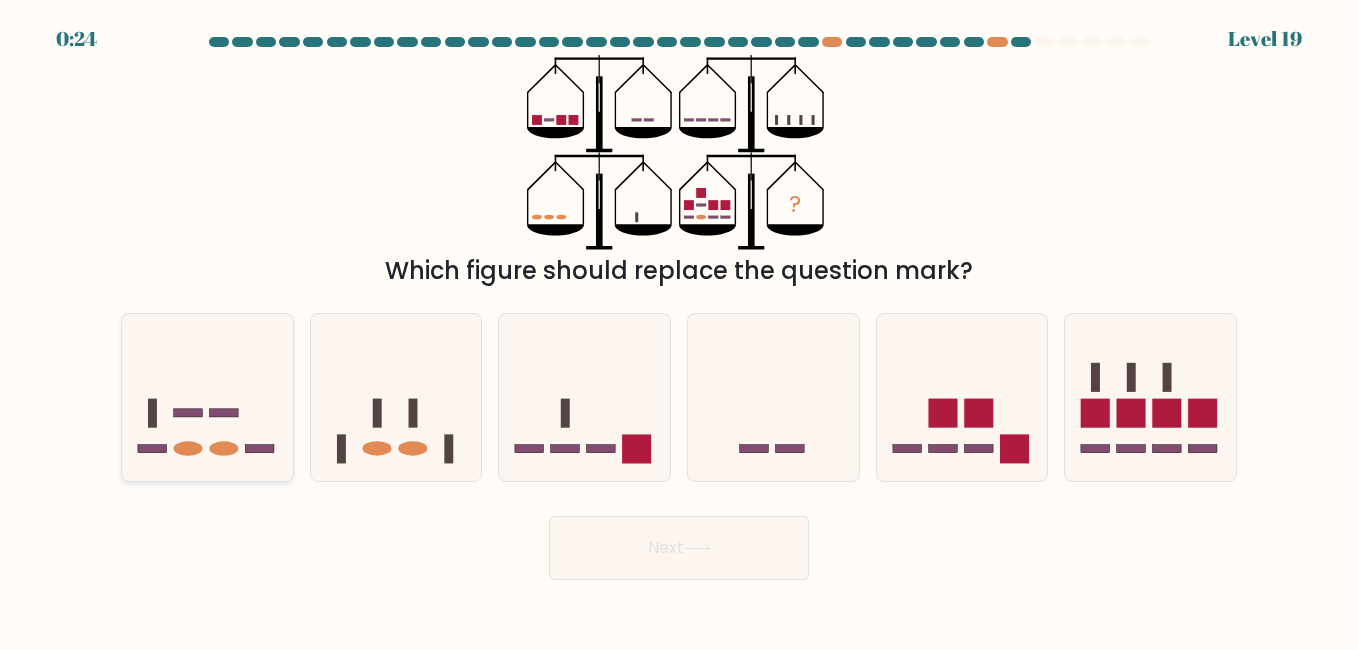click at bounding box center (207, 397) 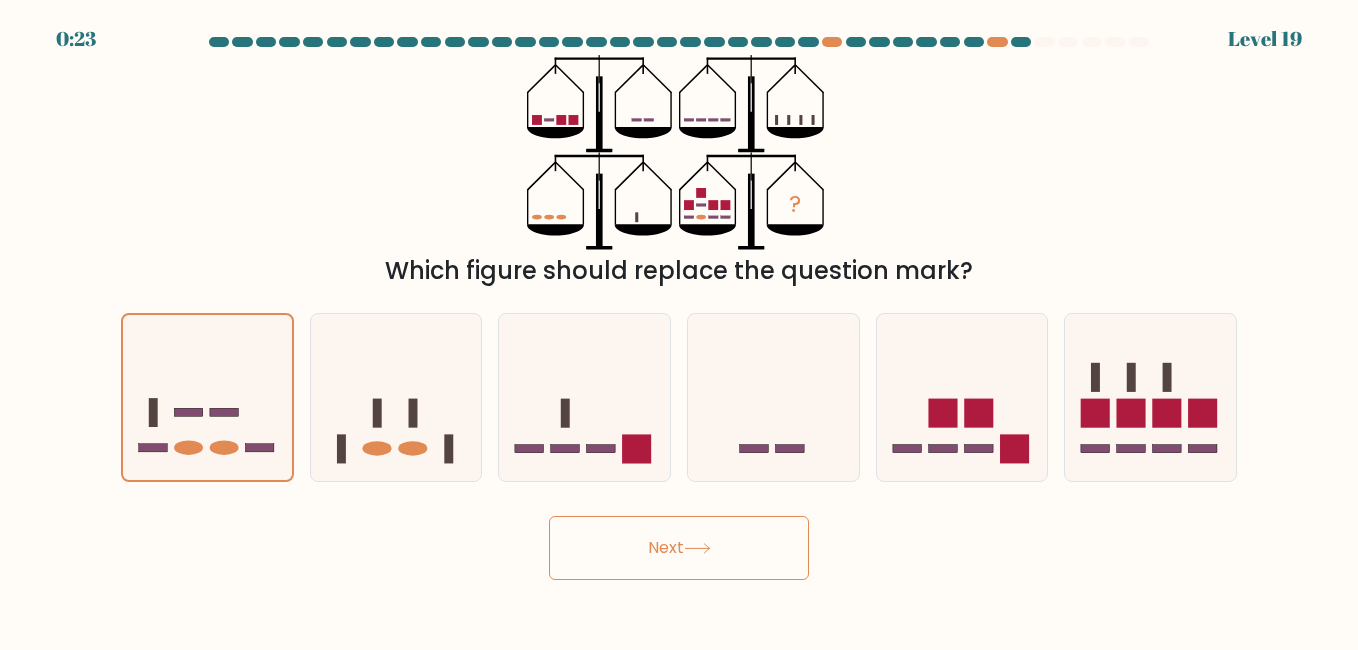 click on "Next" at bounding box center [679, 548] 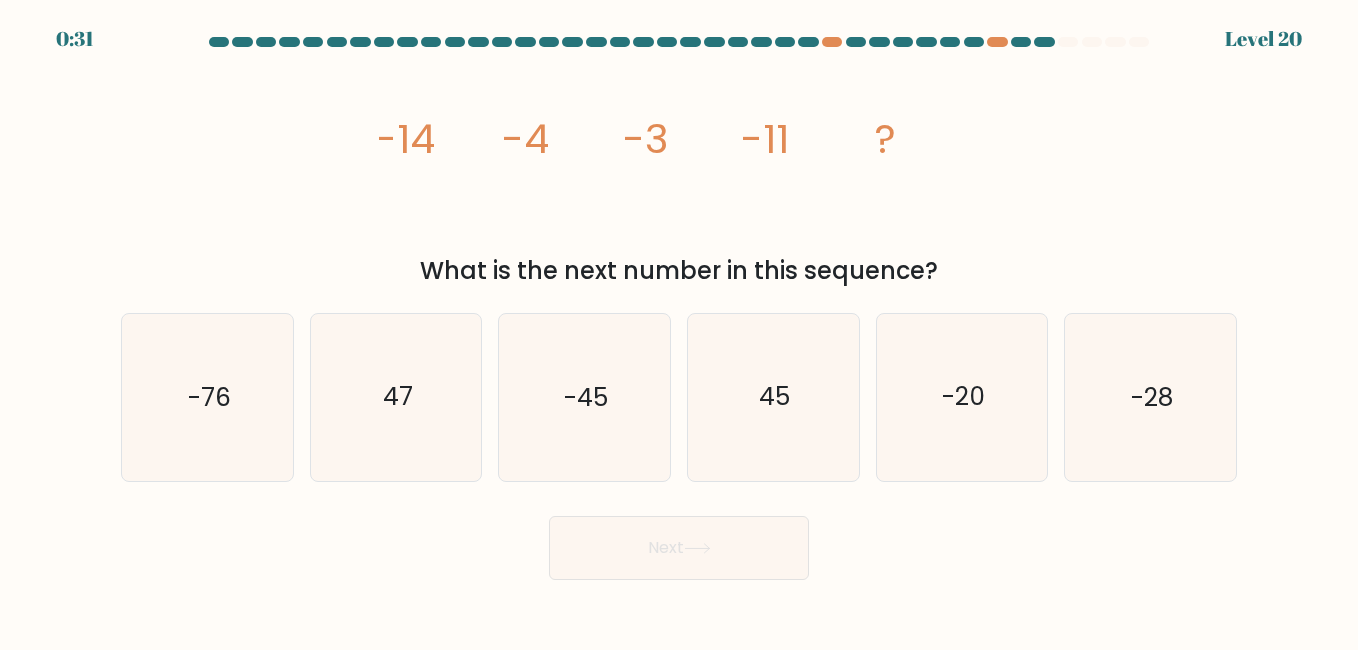 click at bounding box center [679, 308] 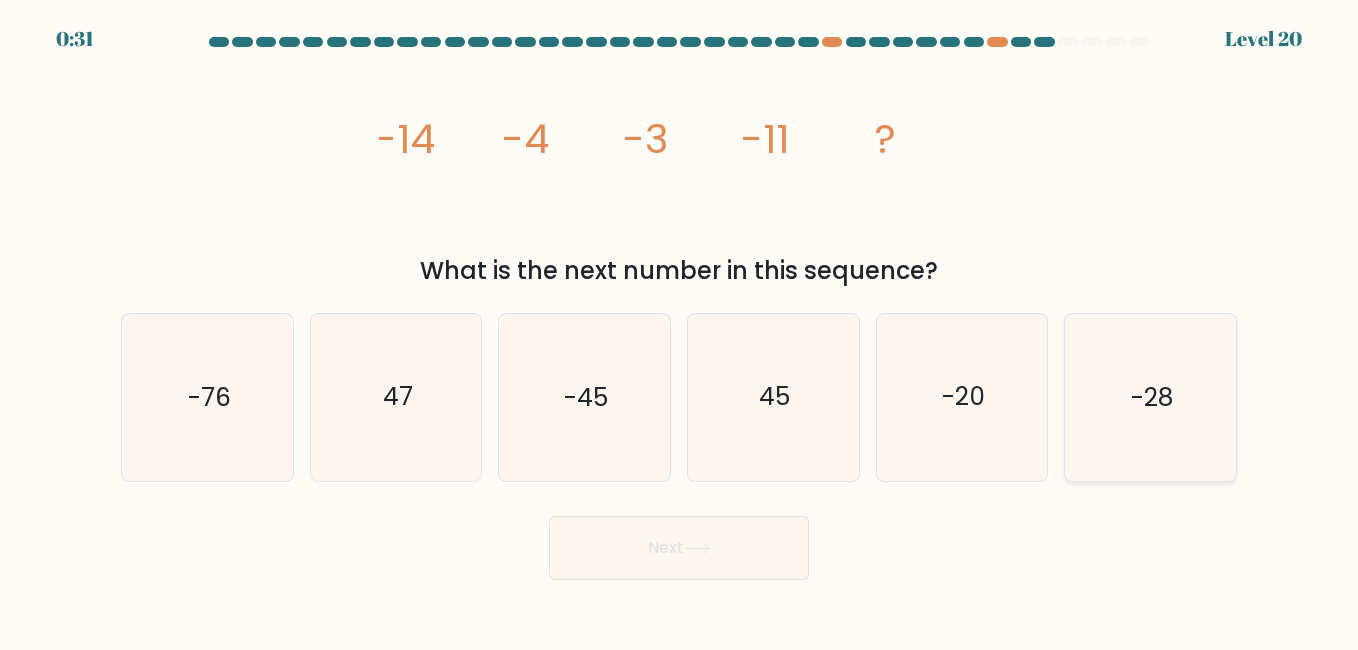 click on "-28" at bounding box center (1150, 397) 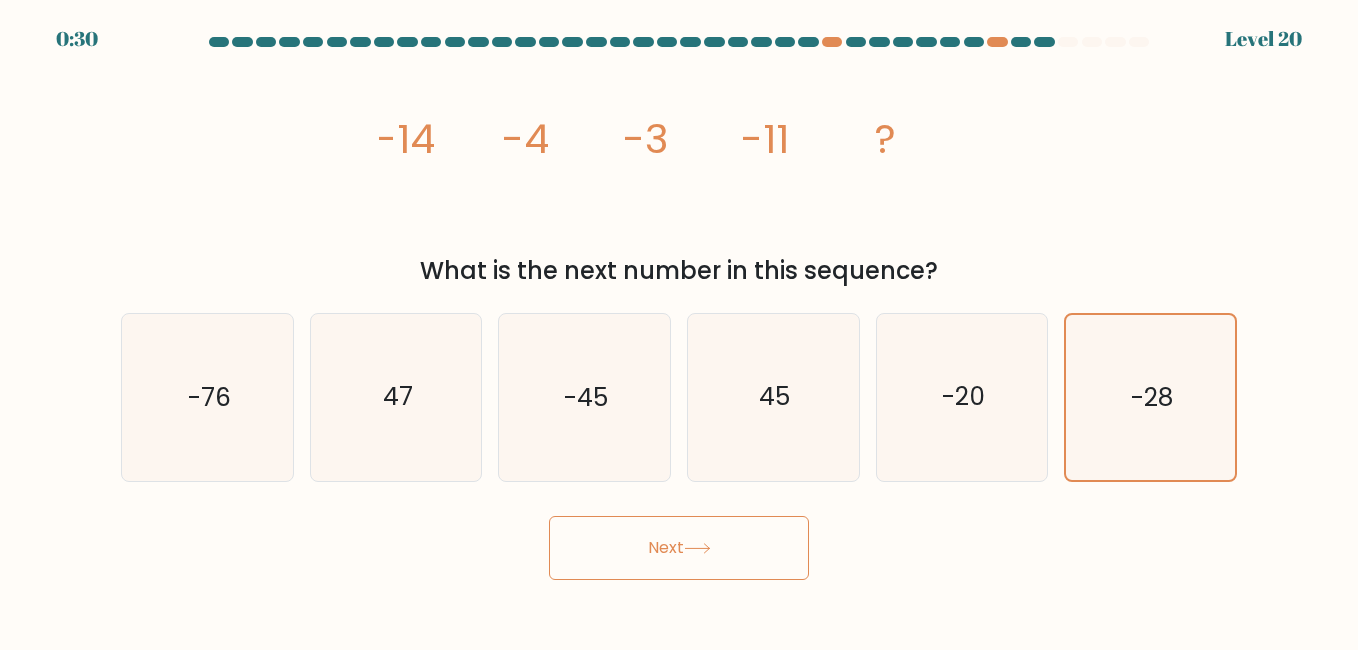 click on "Next" at bounding box center [679, 548] 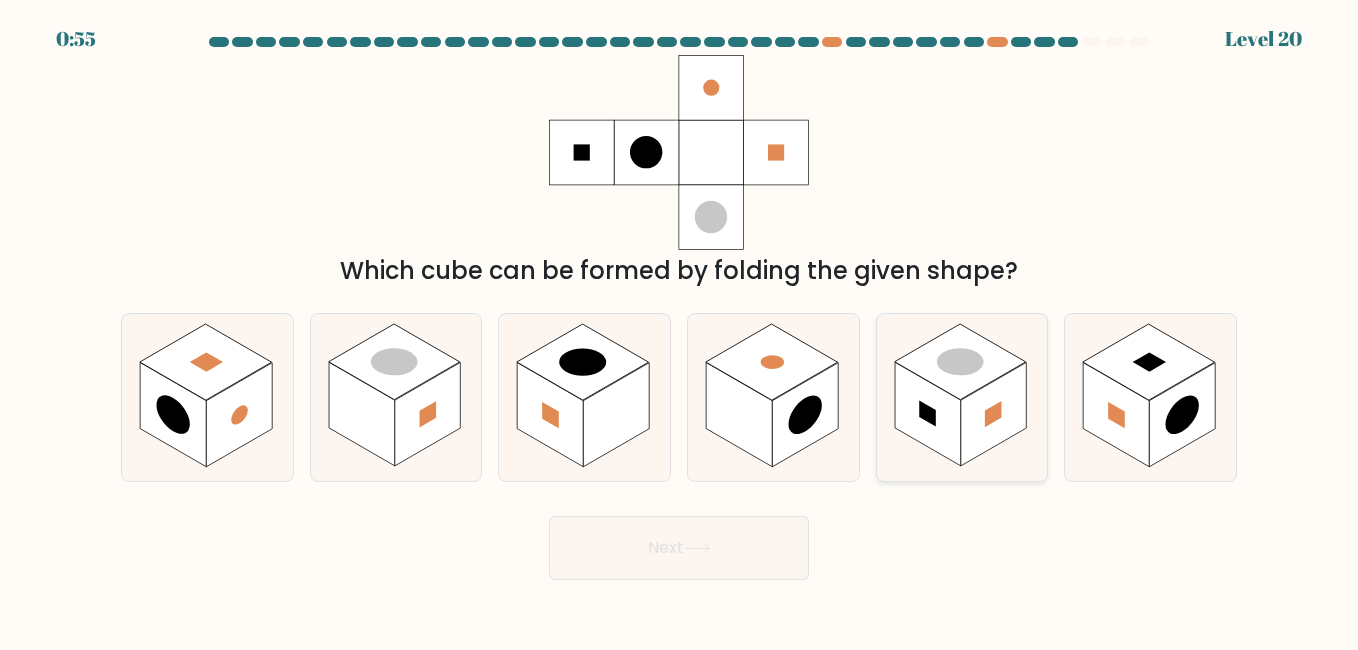 click at bounding box center (928, 415) 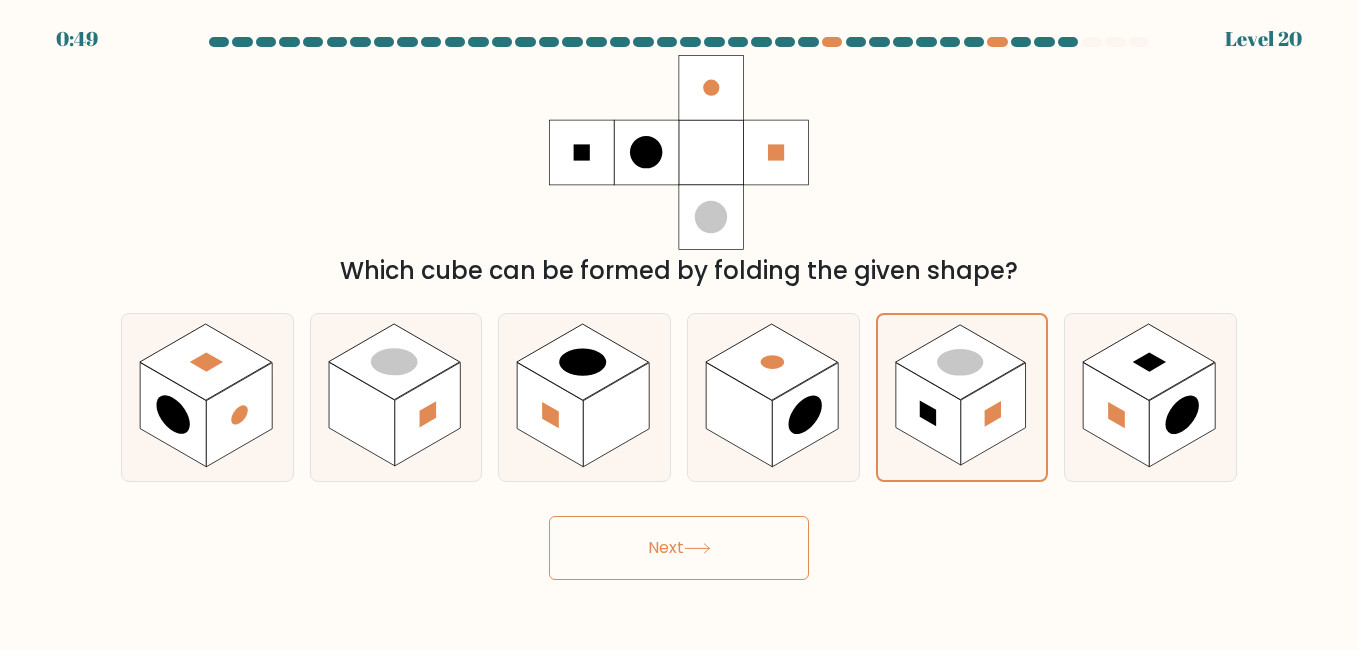 click on "Next" at bounding box center [679, 548] 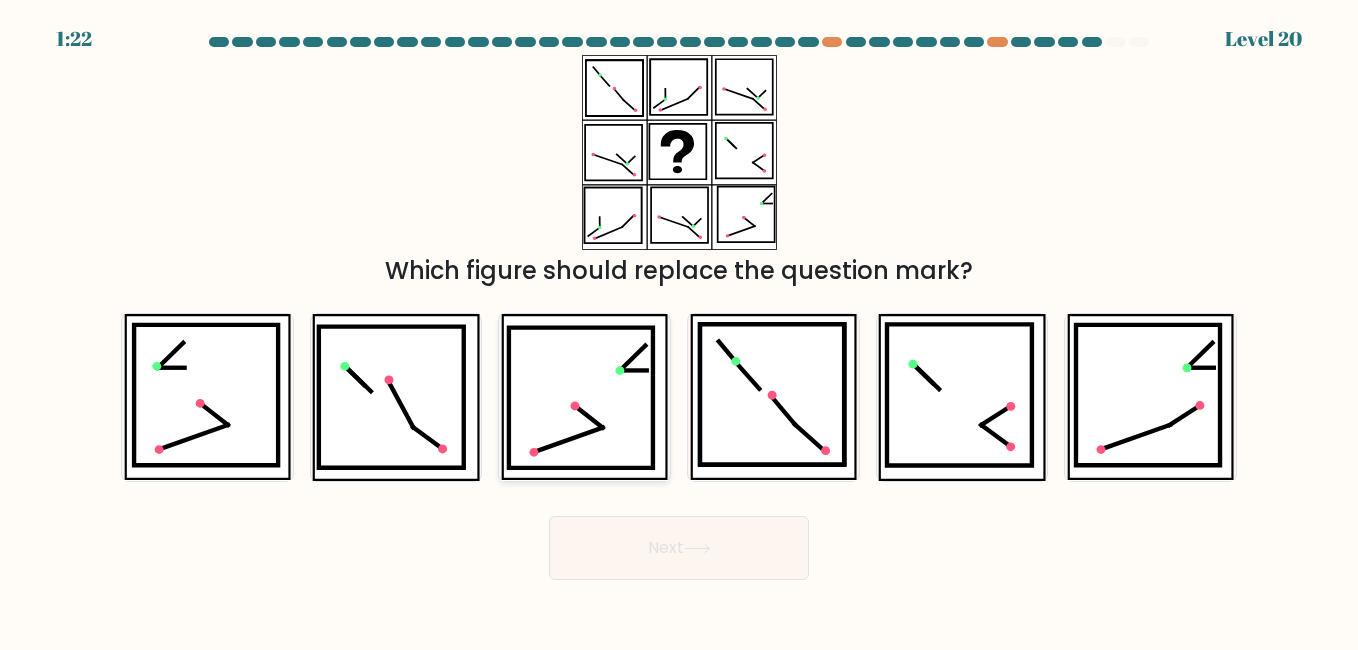 click at bounding box center [581, 398] 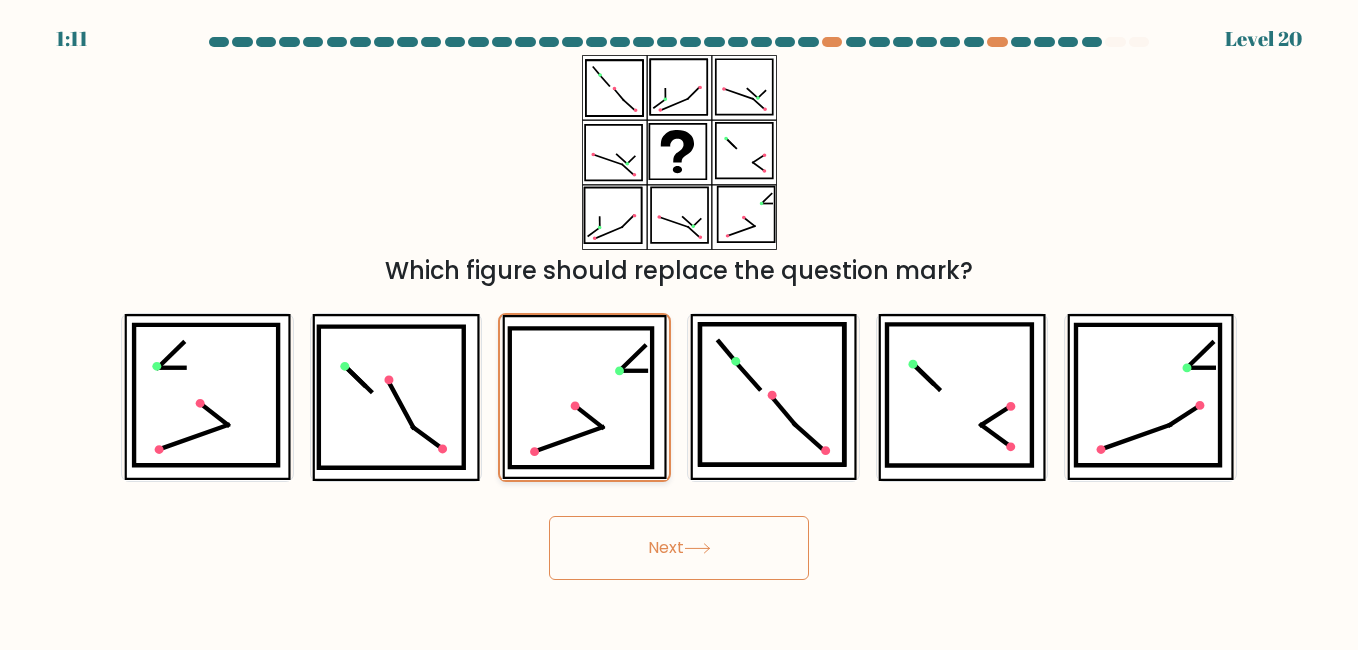 click at bounding box center (581, 398) 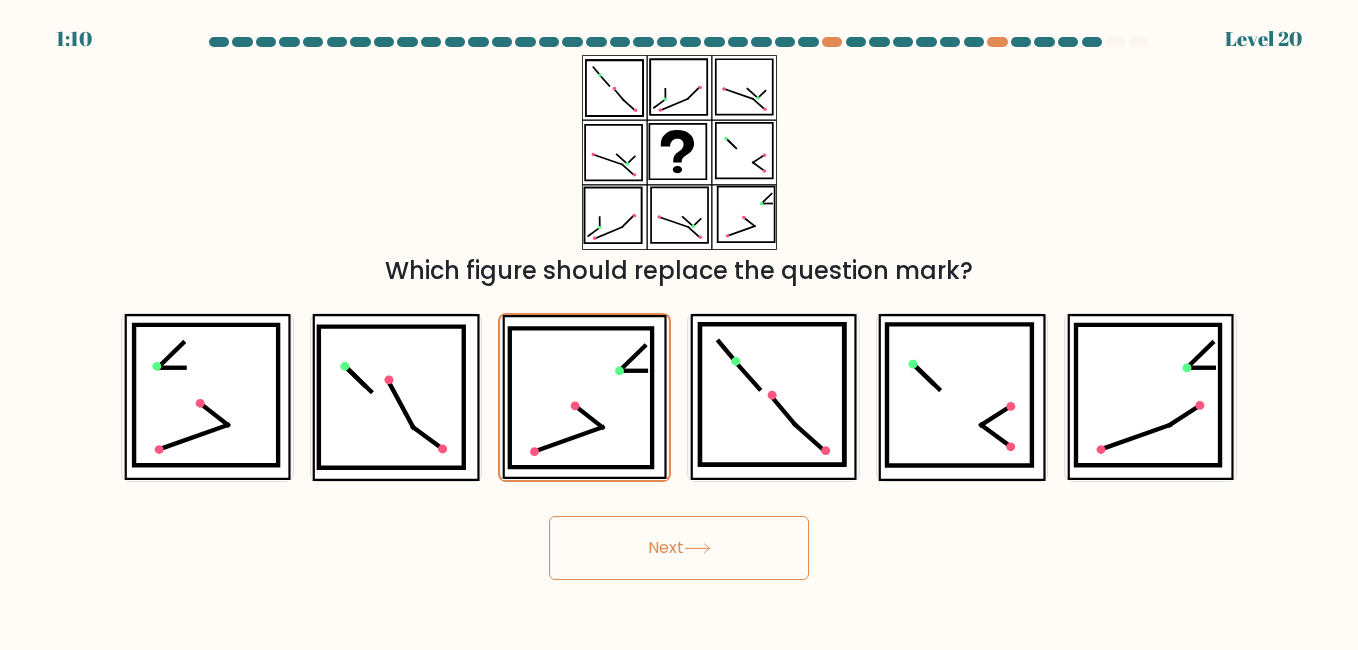 click on "Next" at bounding box center [679, 548] 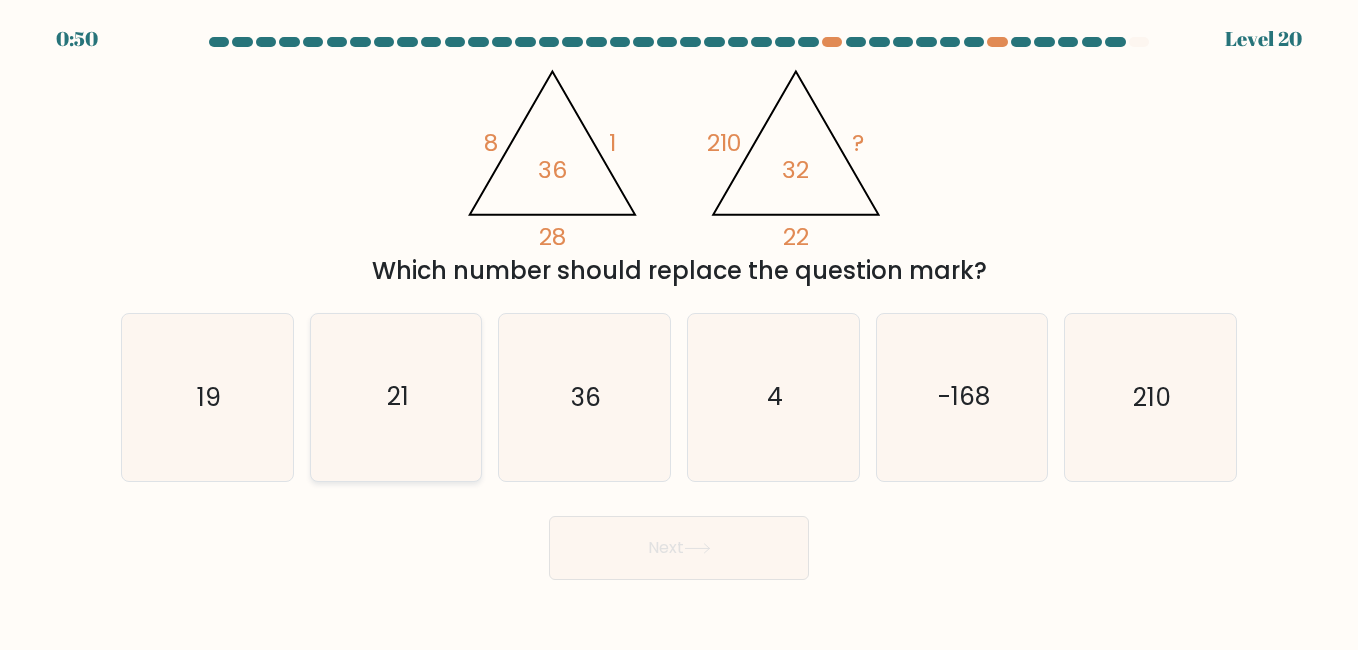 click on "21" at bounding box center [396, 397] 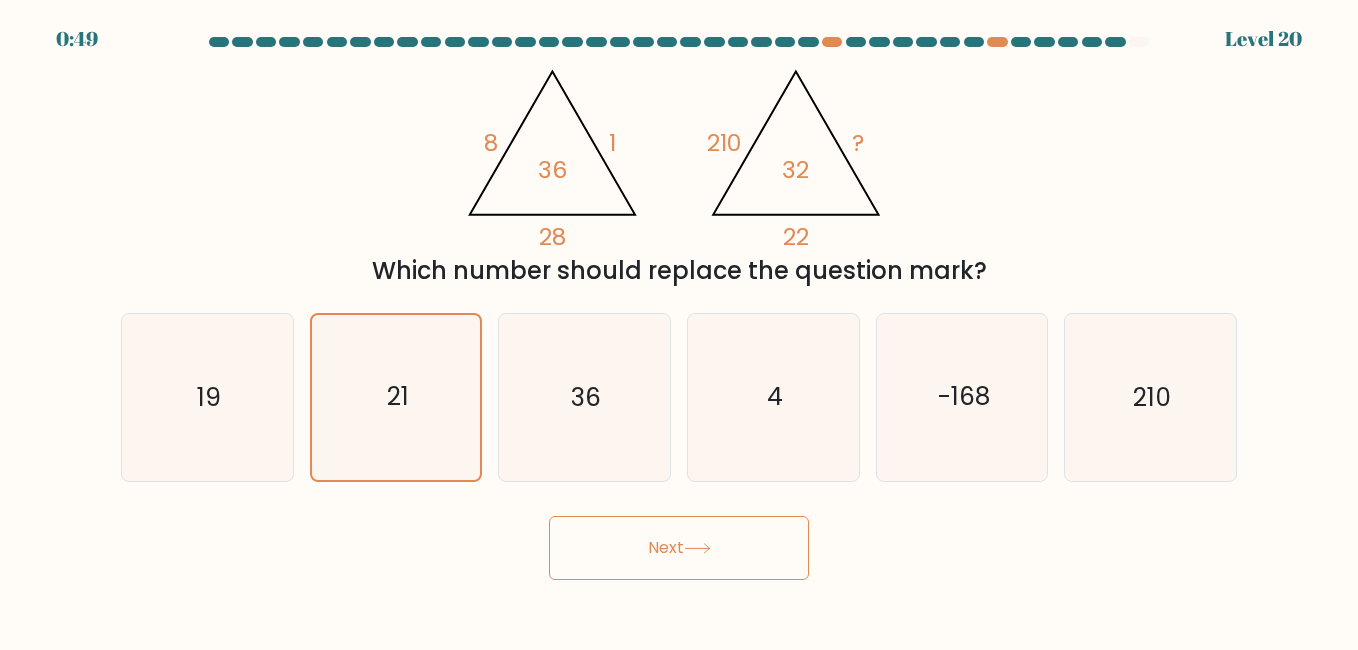 click on "Next" at bounding box center (679, 548) 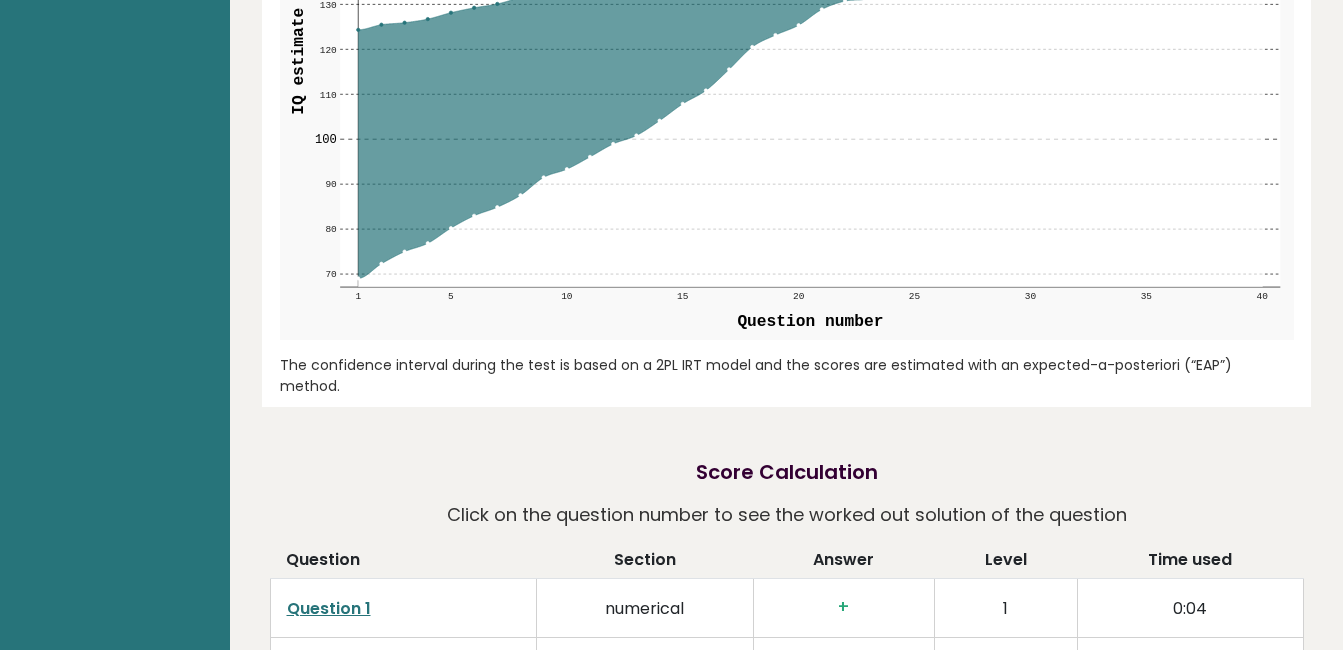 scroll, scrollTop: 2790, scrollLeft: 0, axis: vertical 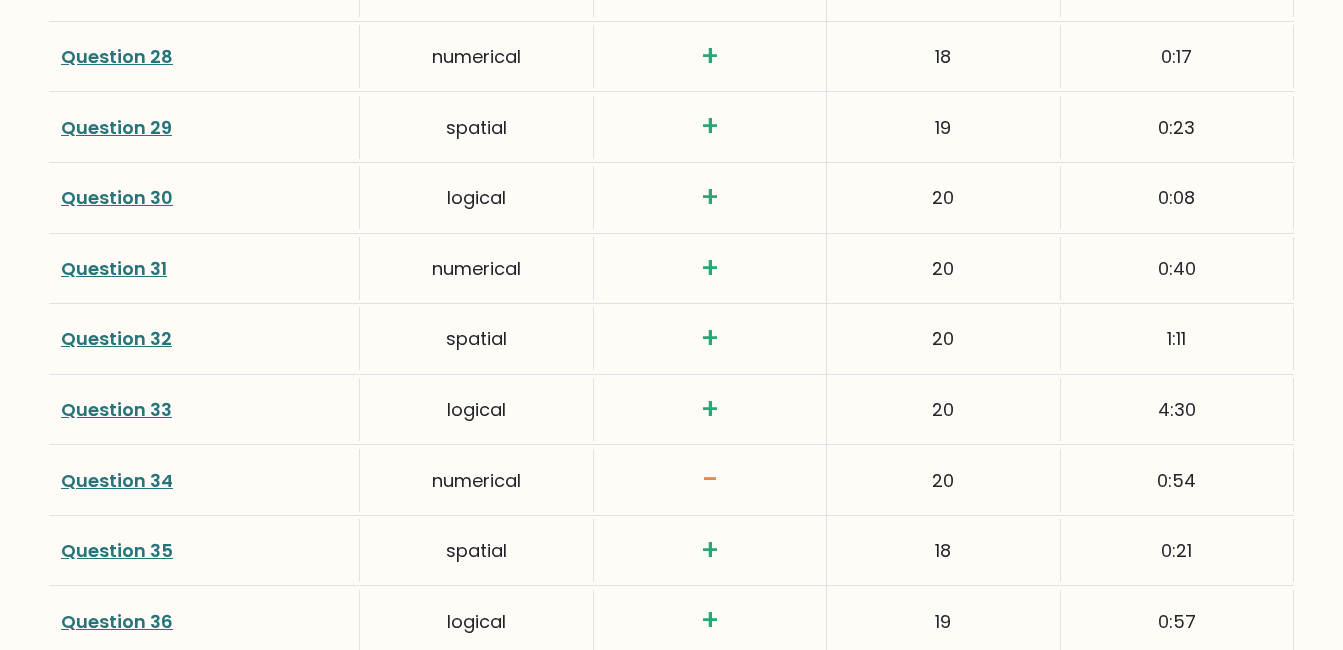 click on "Question 34" at bounding box center [117, 480] 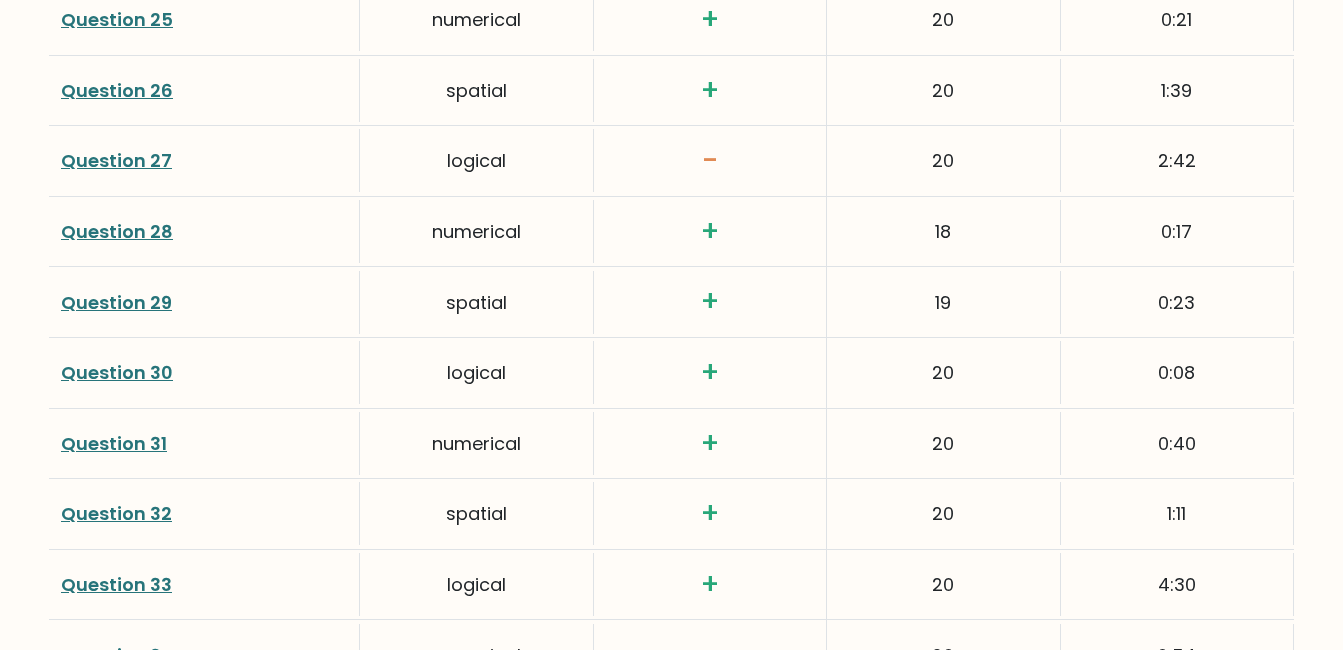 scroll, scrollTop: 4500, scrollLeft: 0, axis: vertical 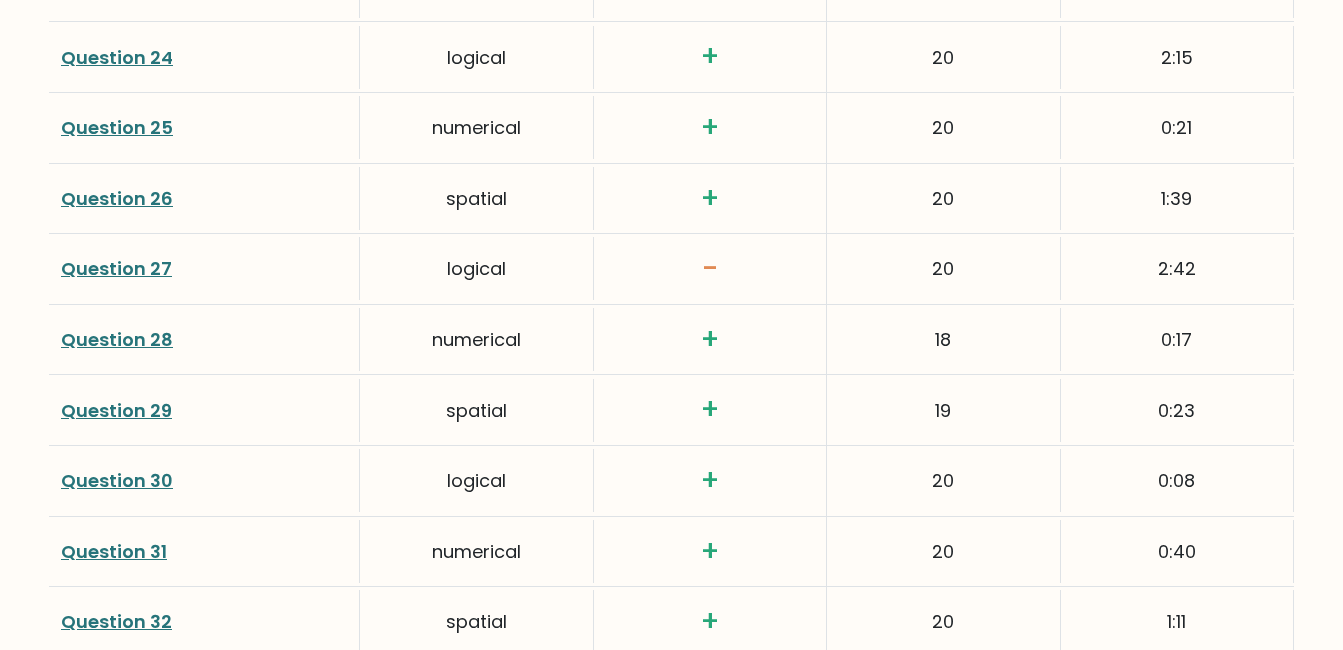 click on "Question 27" at bounding box center (116, 268) 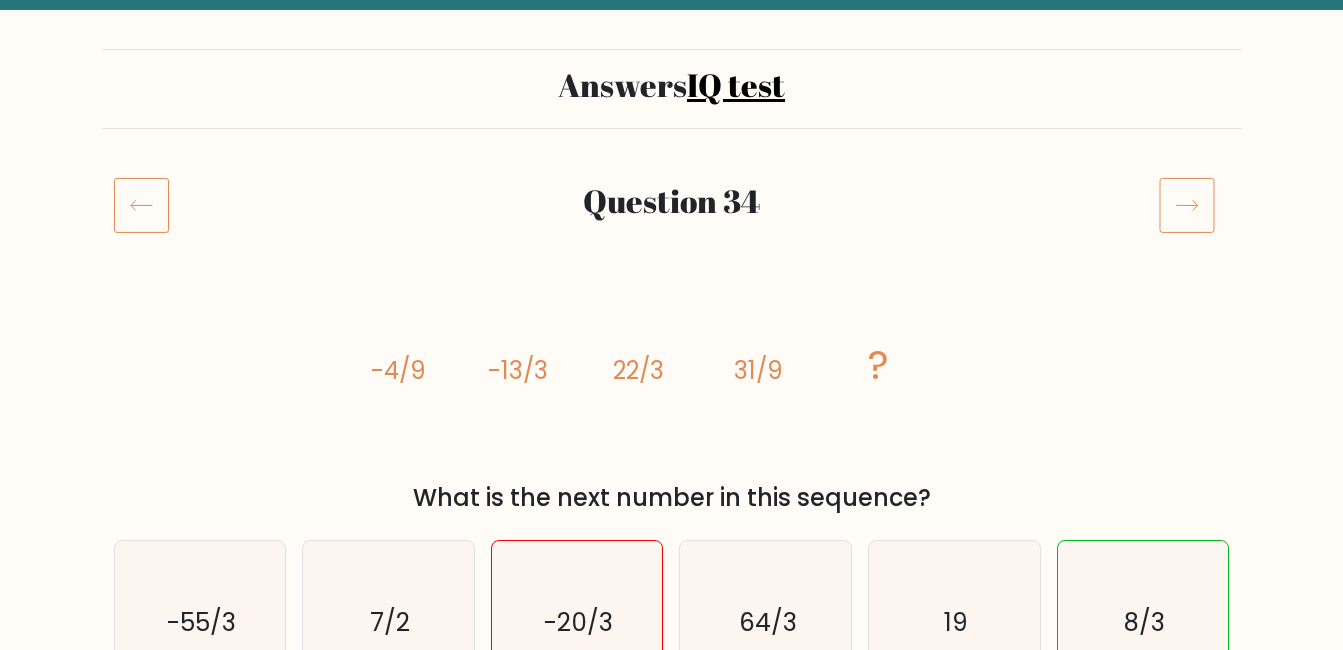 scroll, scrollTop: 0, scrollLeft: 0, axis: both 